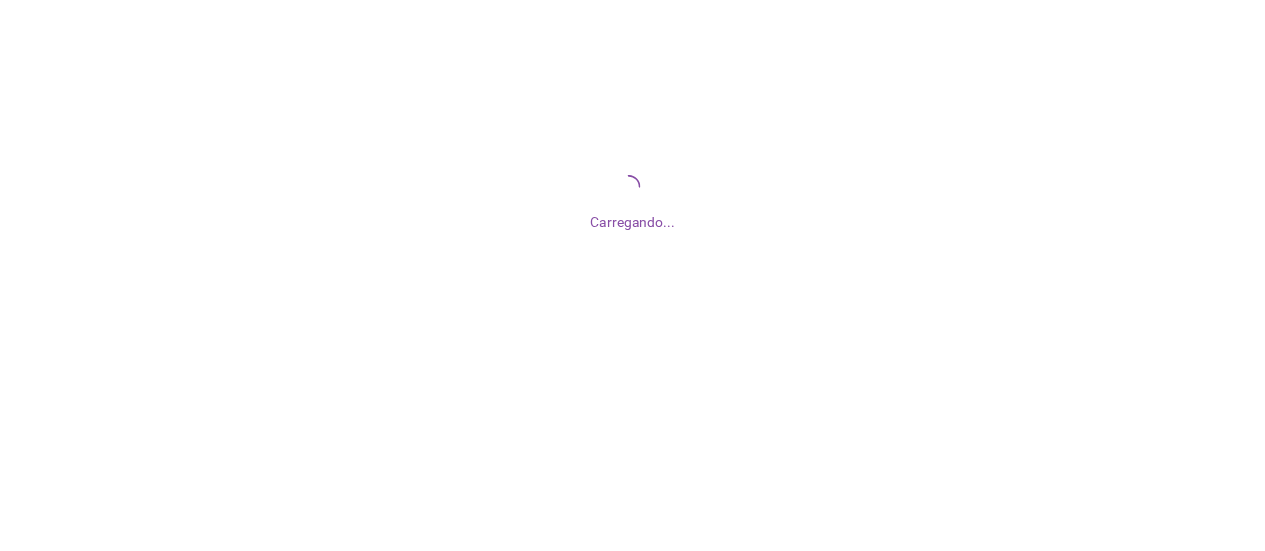 scroll, scrollTop: 0, scrollLeft: 0, axis: both 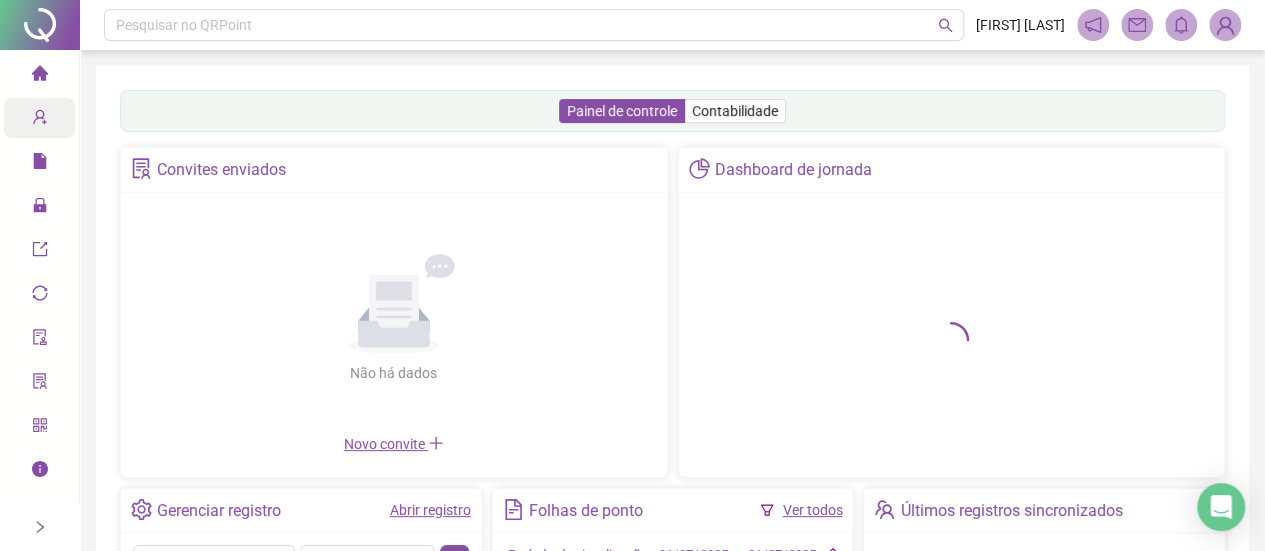 click on "Cadastros" at bounding box center (77, 118) 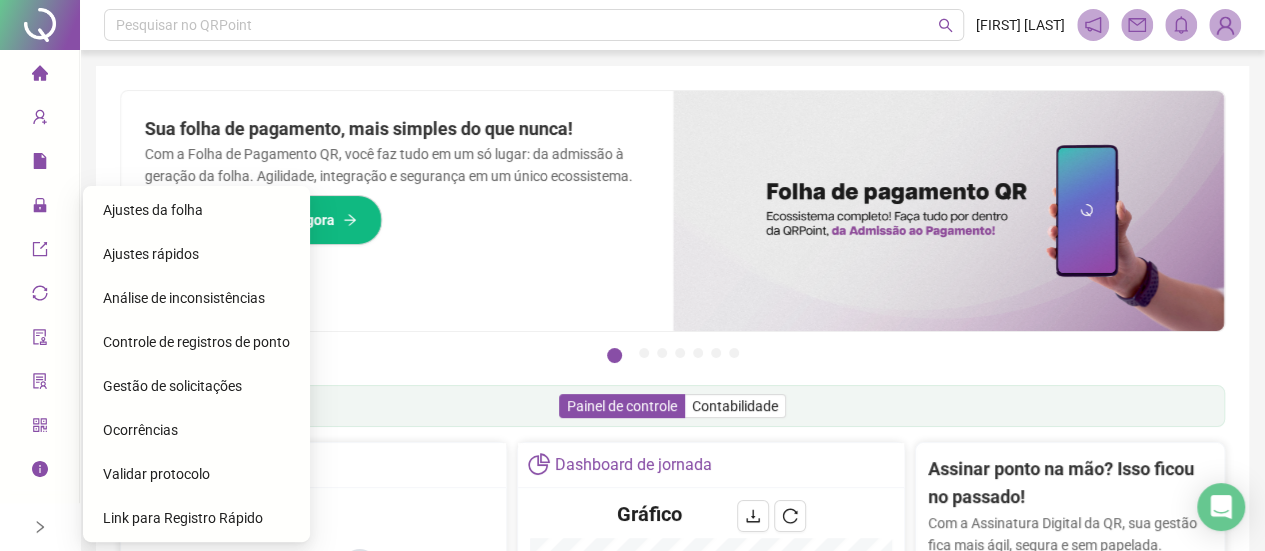 click on "Controle de registros de ponto" at bounding box center [196, 342] 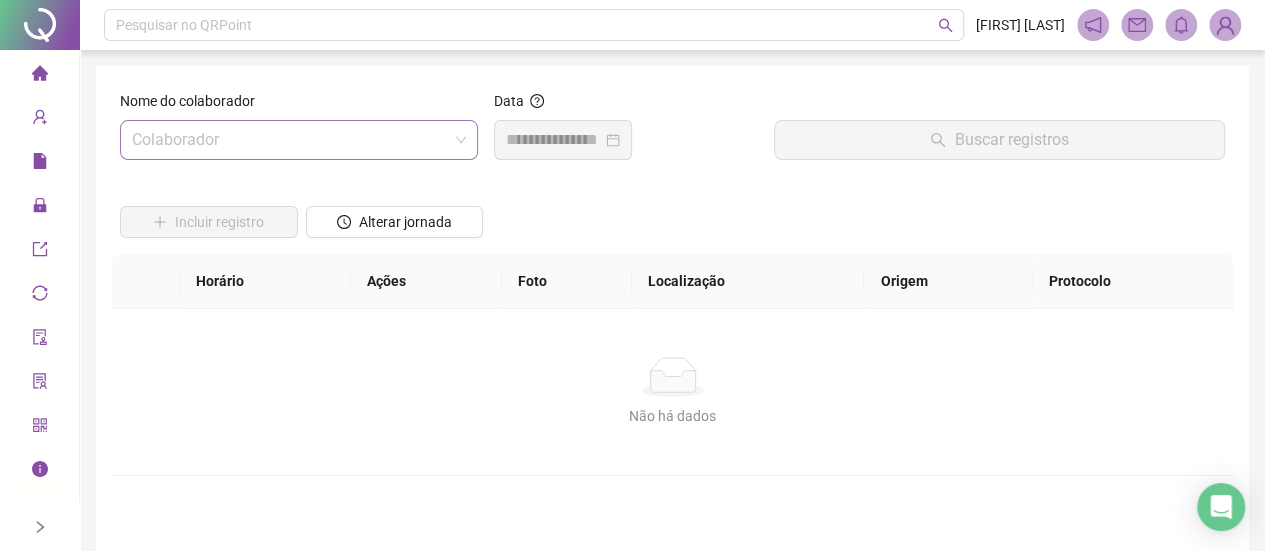 click at bounding box center [290, 140] 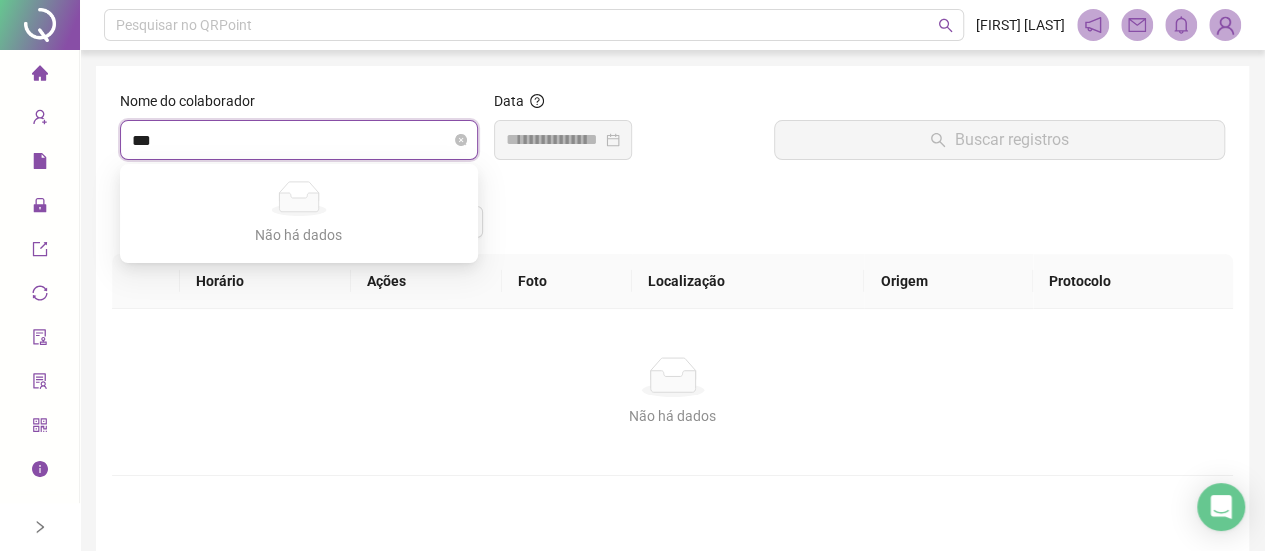 type on "****" 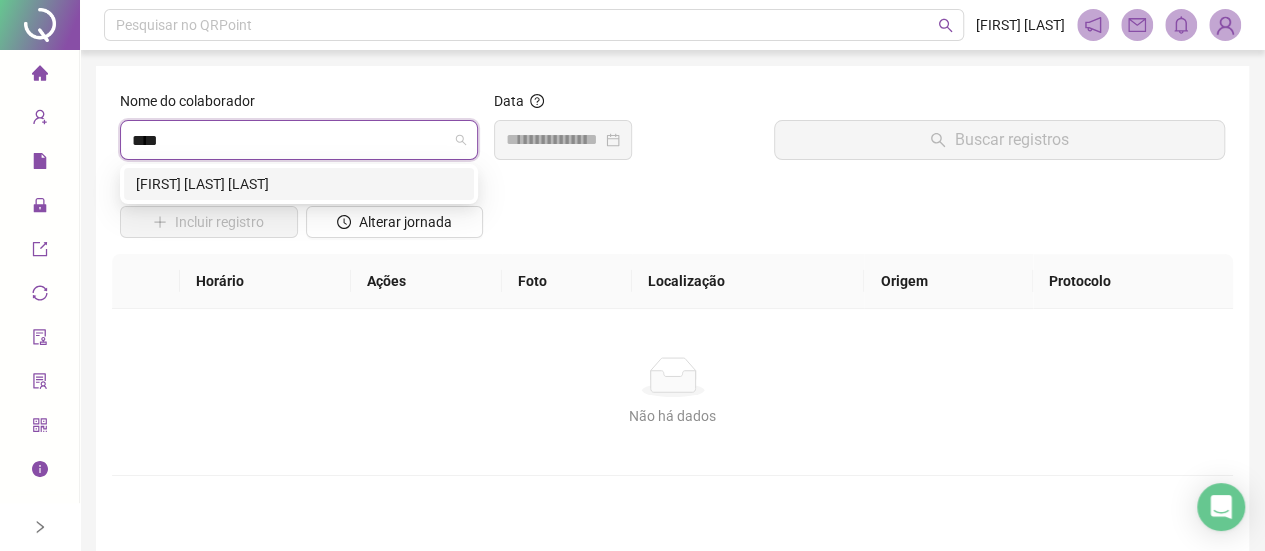 click on "[FIRST] [LAST] [LAST]" at bounding box center (299, 184) 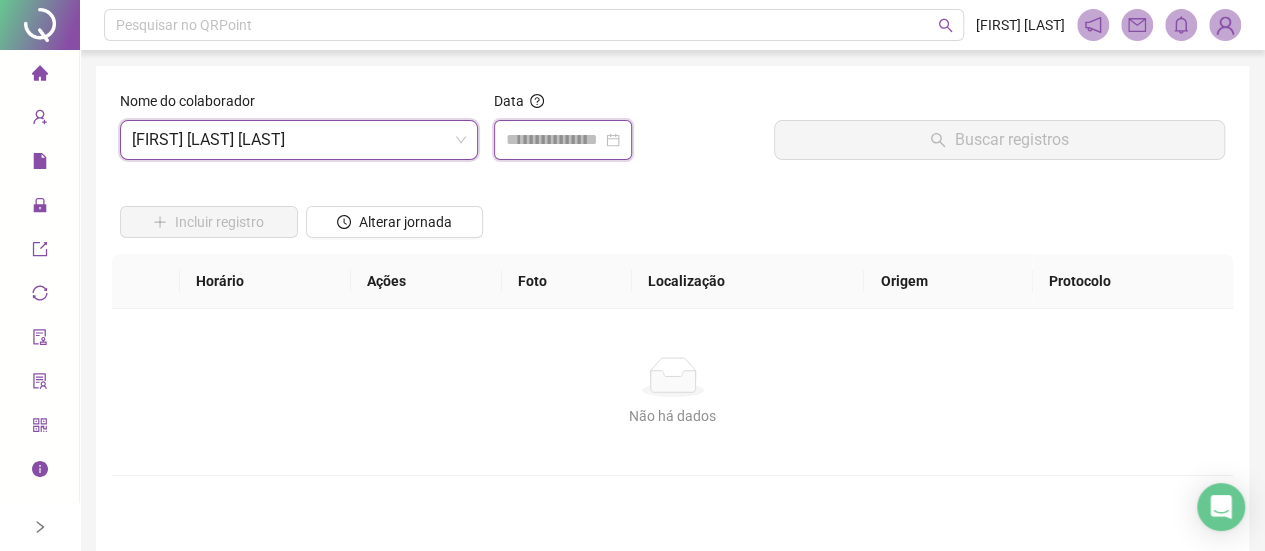 click at bounding box center (554, 140) 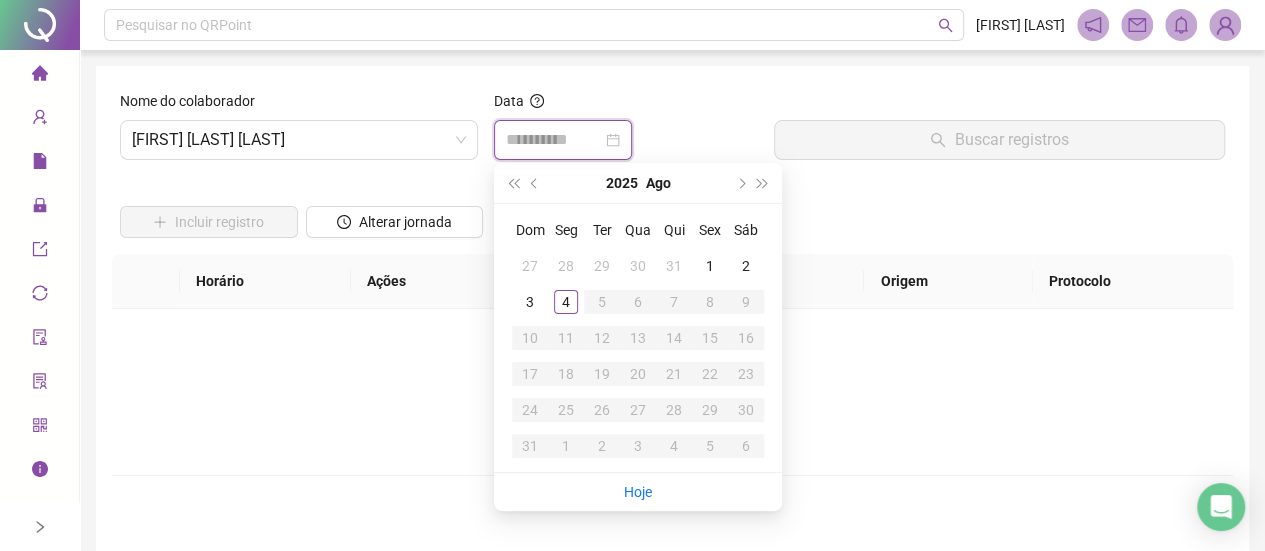 type on "**********" 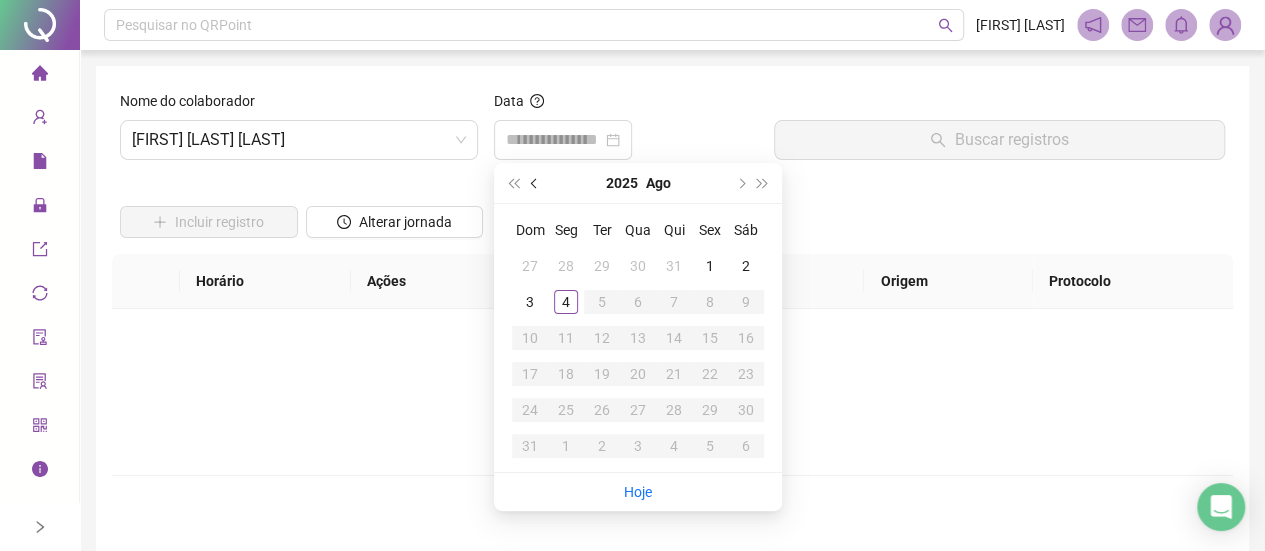 click at bounding box center [535, 183] 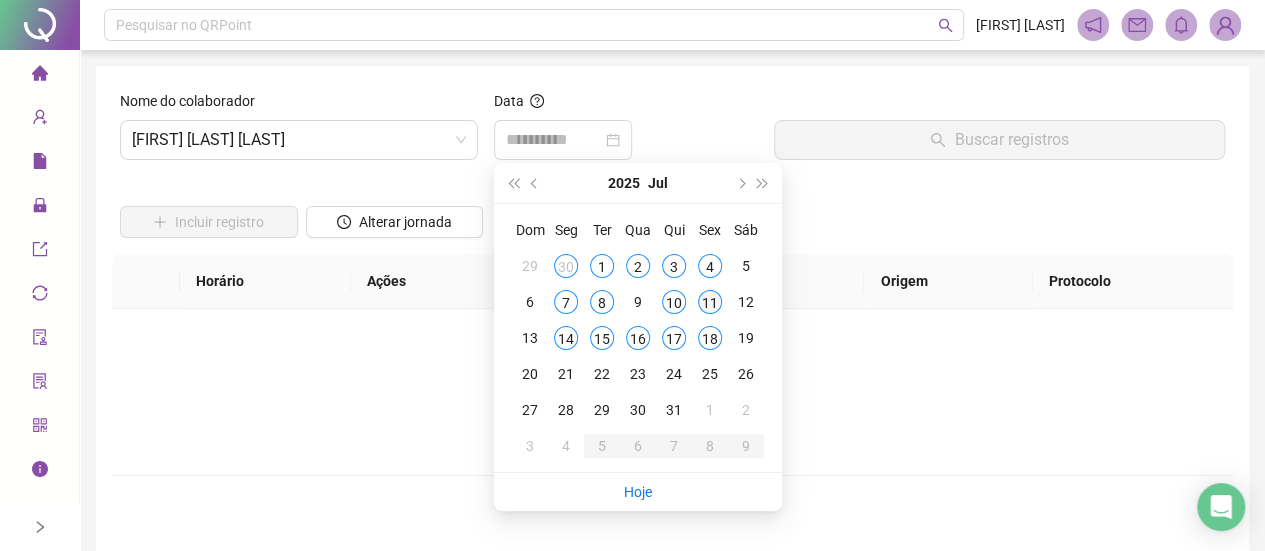 click on "11" at bounding box center [710, 302] 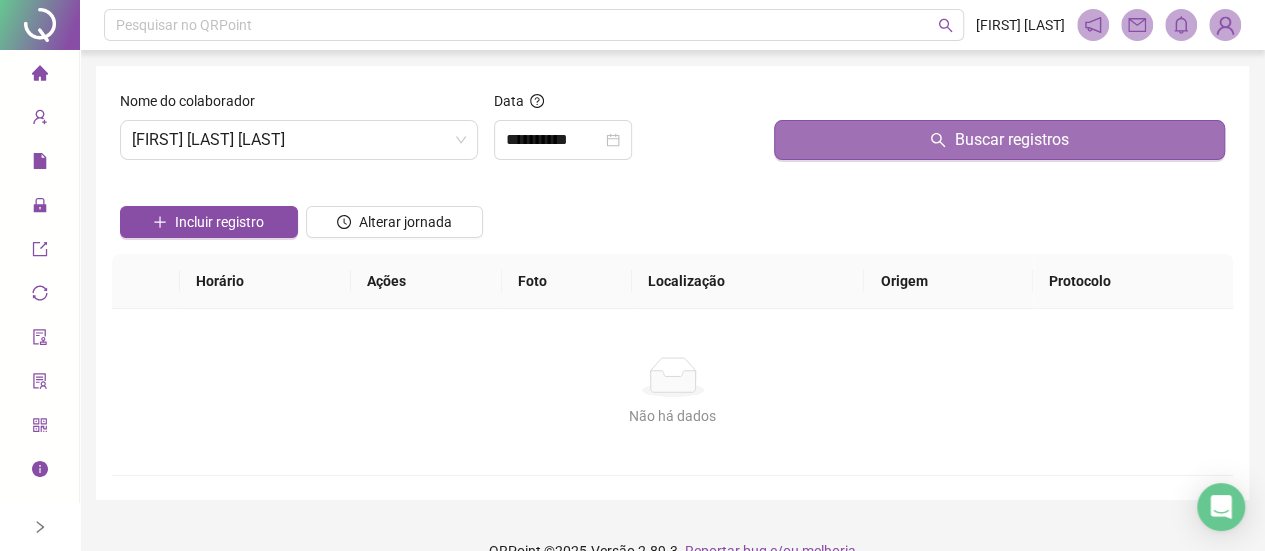 click on "Buscar registros" at bounding box center (999, 140) 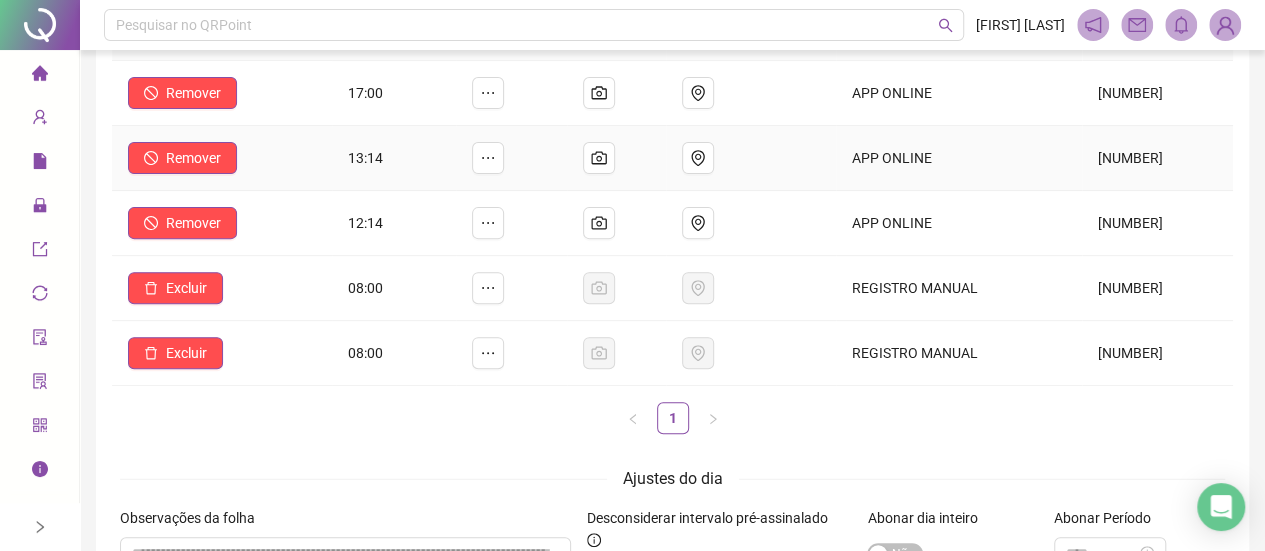 scroll, scrollTop: 200, scrollLeft: 0, axis: vertical 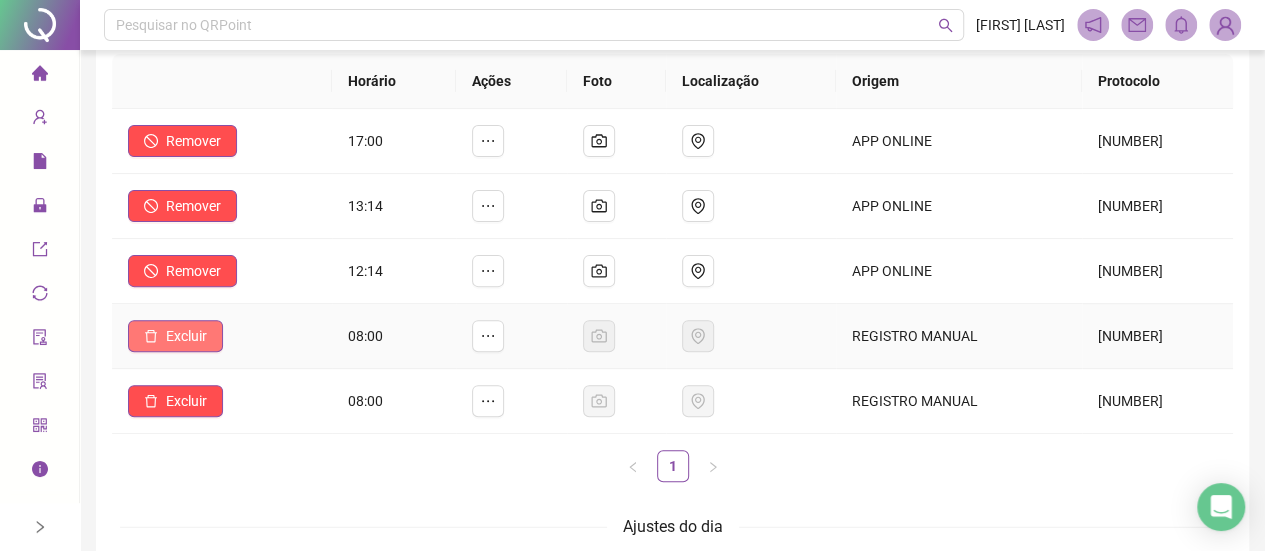 click on "Excluir" at bounding box center (186, 336) 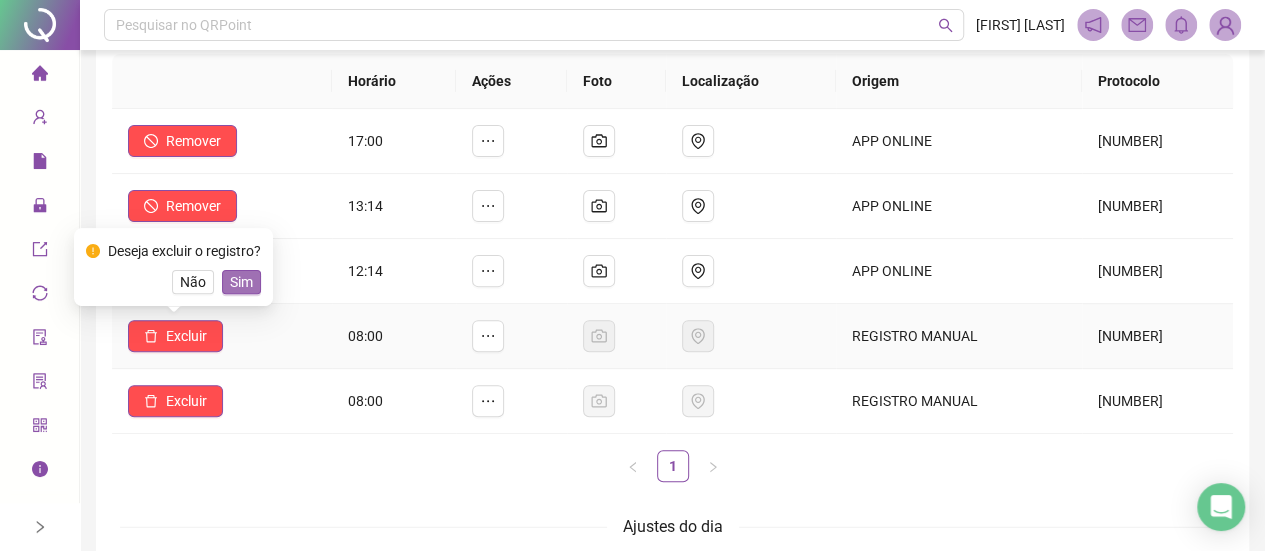 click on "Sim" at bounding box center (241, 282) 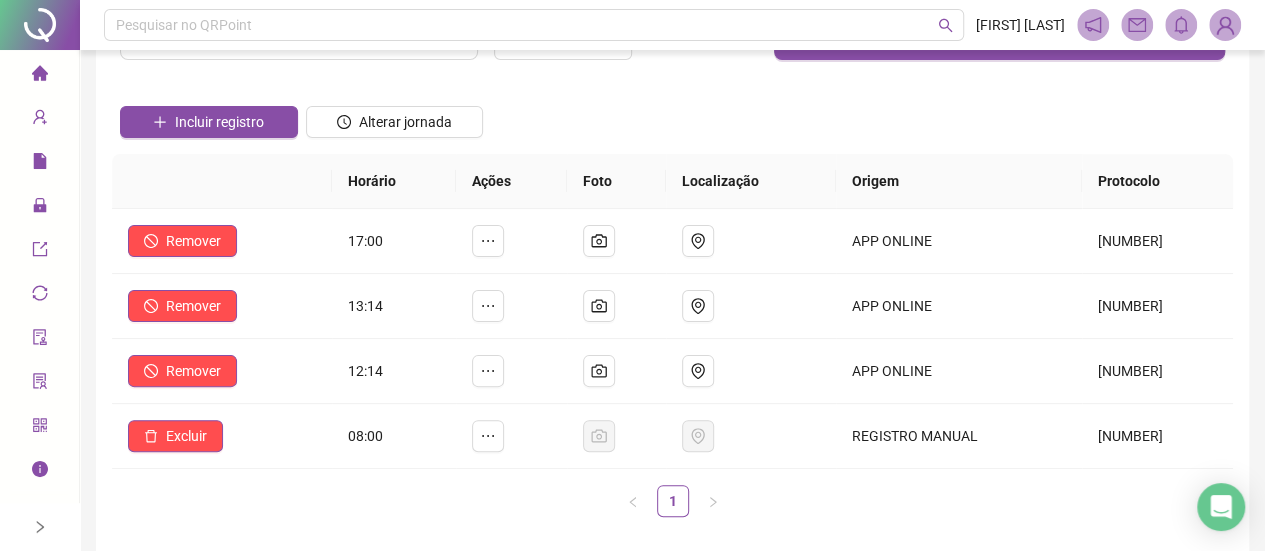 scroll, scrollTop: 0, scrollLeft: 0, axis: both 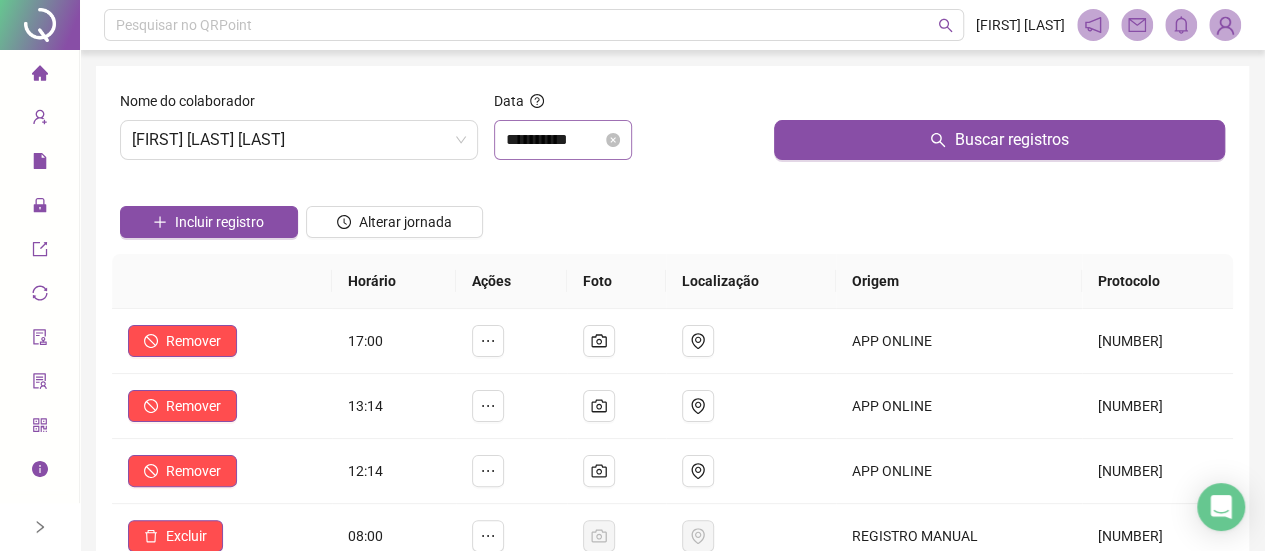 click on "**********" at bounding box center [563, 140] 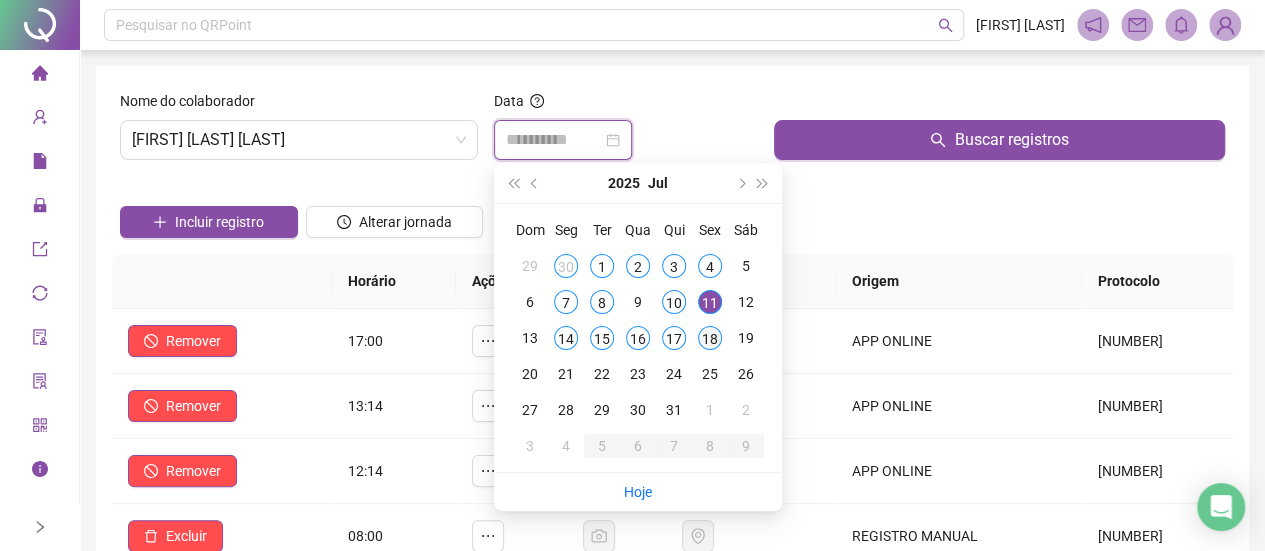 type on "**********" 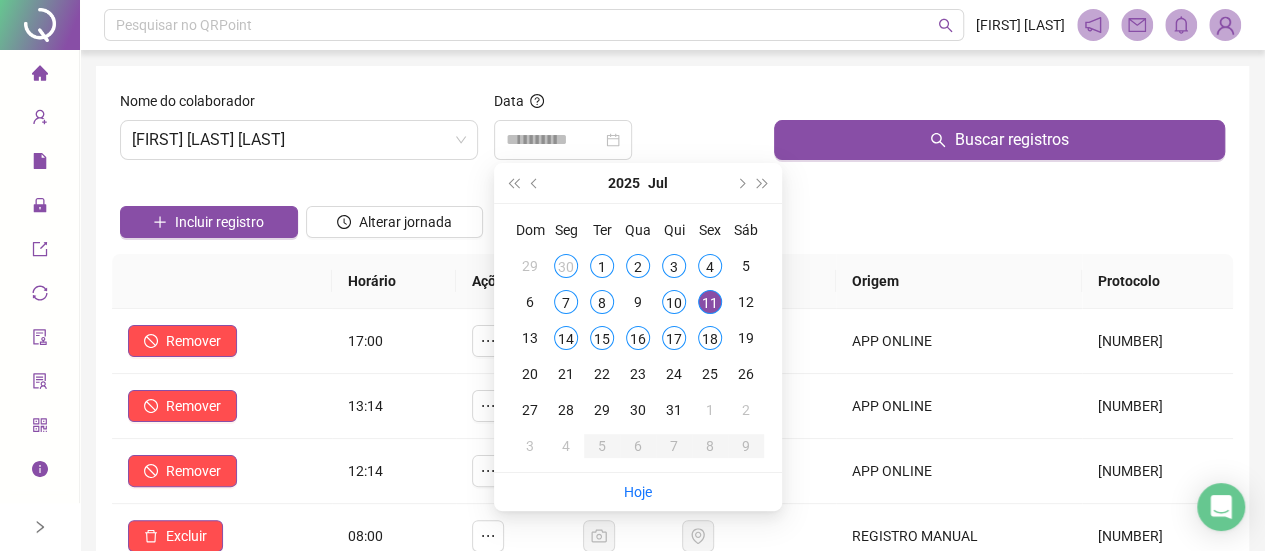 drag, startPoint x: 709, startPoint y: 340, endPoint x: 750, endPoint y: 297, distance: 59.413803 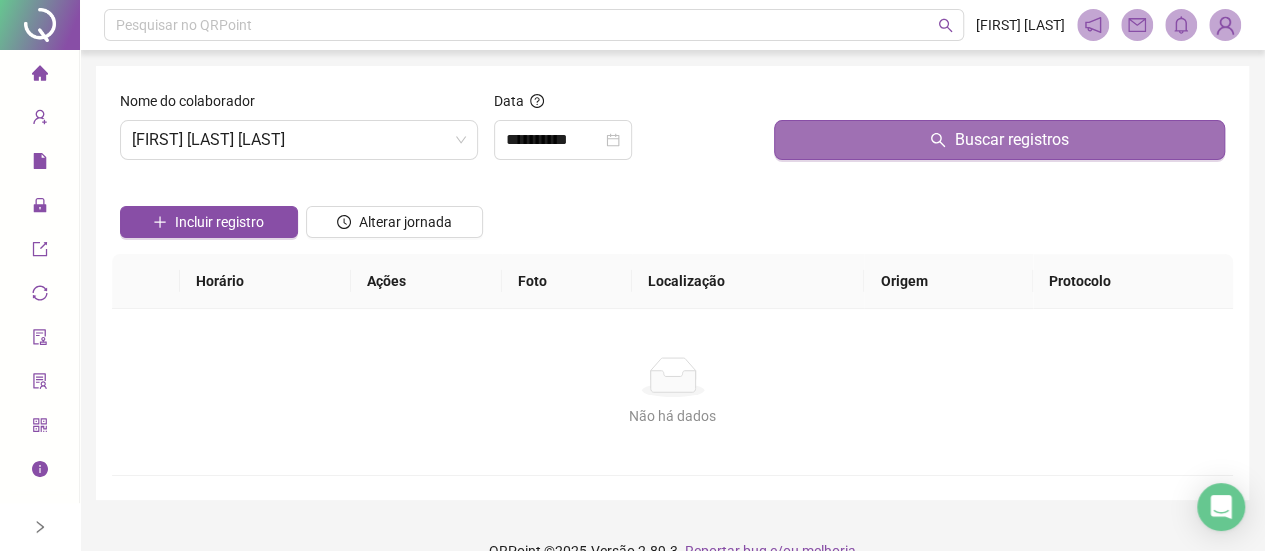 click on "Buscar registros" at bounding box center [999, 140] 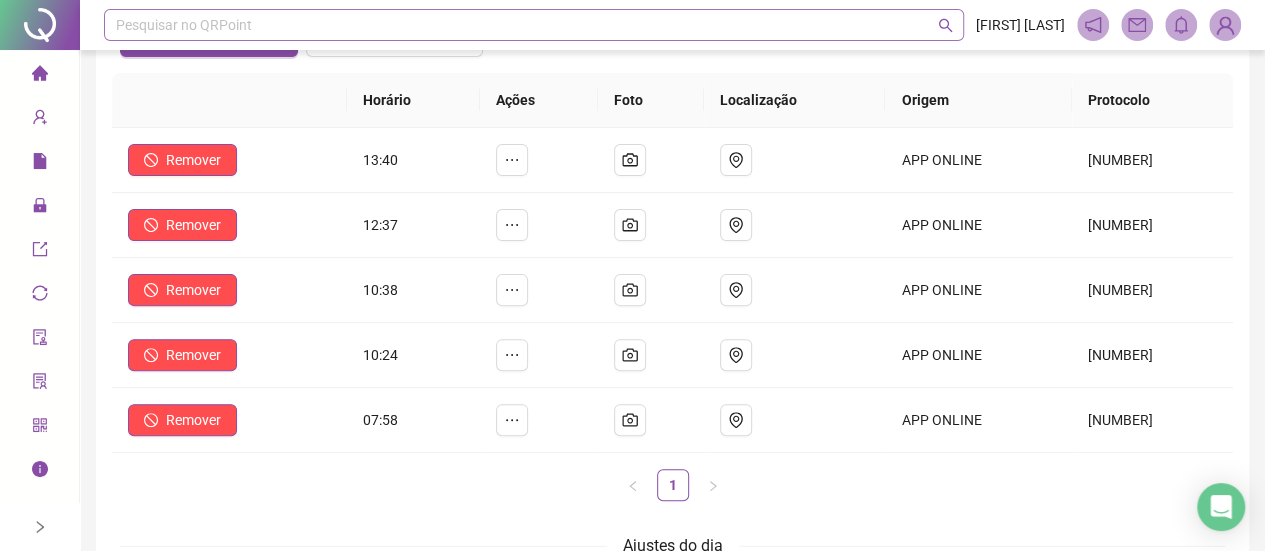 scroll, scrollTop: 200, scrollLeft: 0, axis: vertical 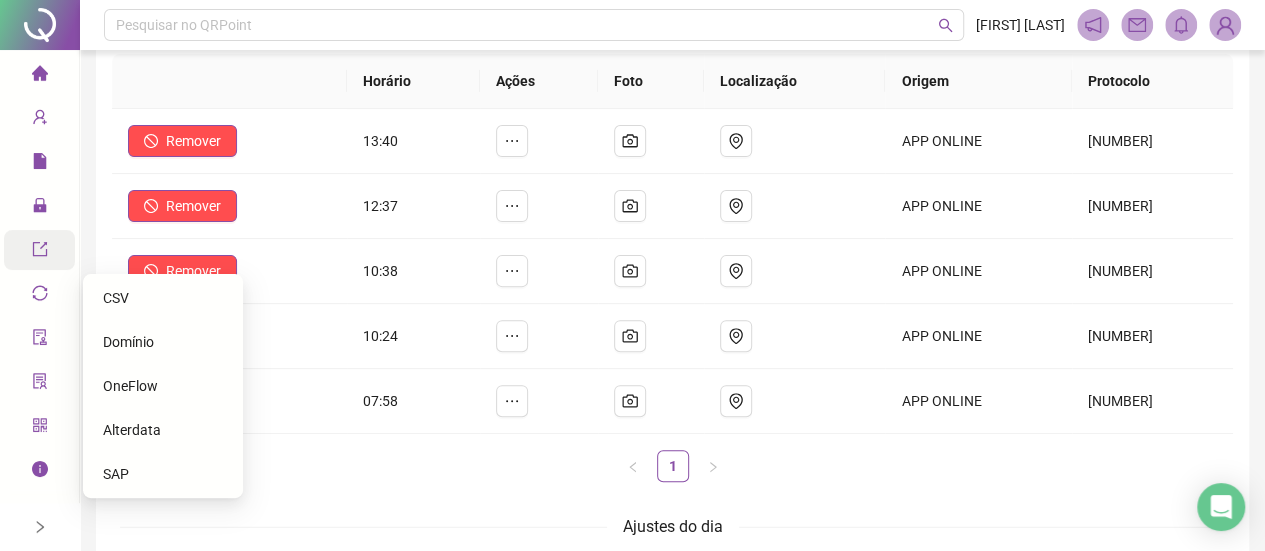 click on "Exportações" at bounding box center [84, 250] 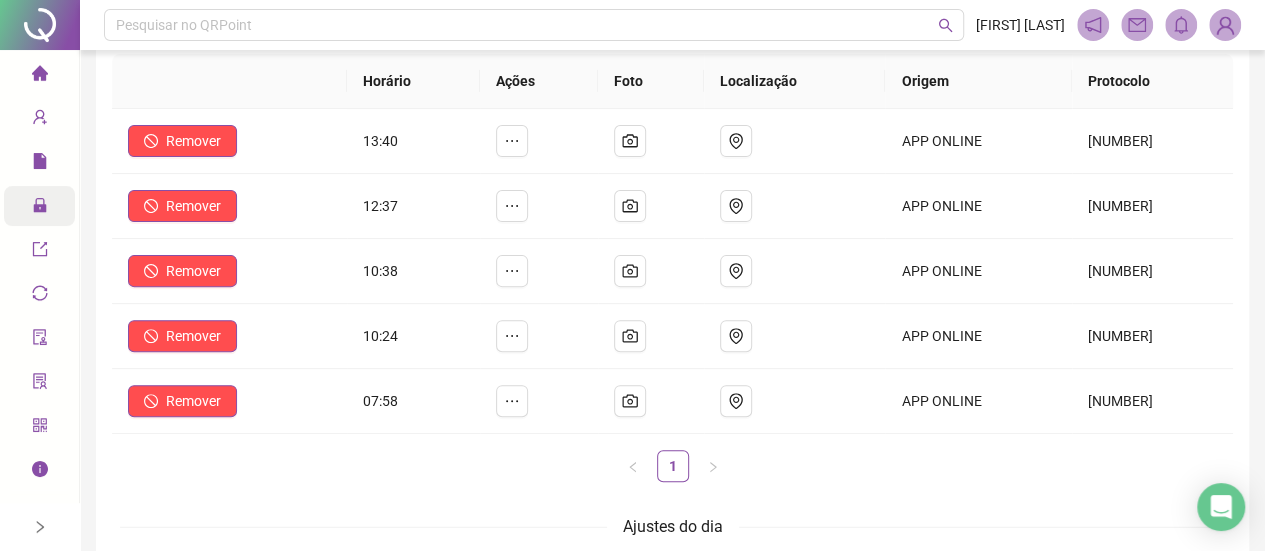 click on "Ajustes do dia" at bounding box center (672, 526) 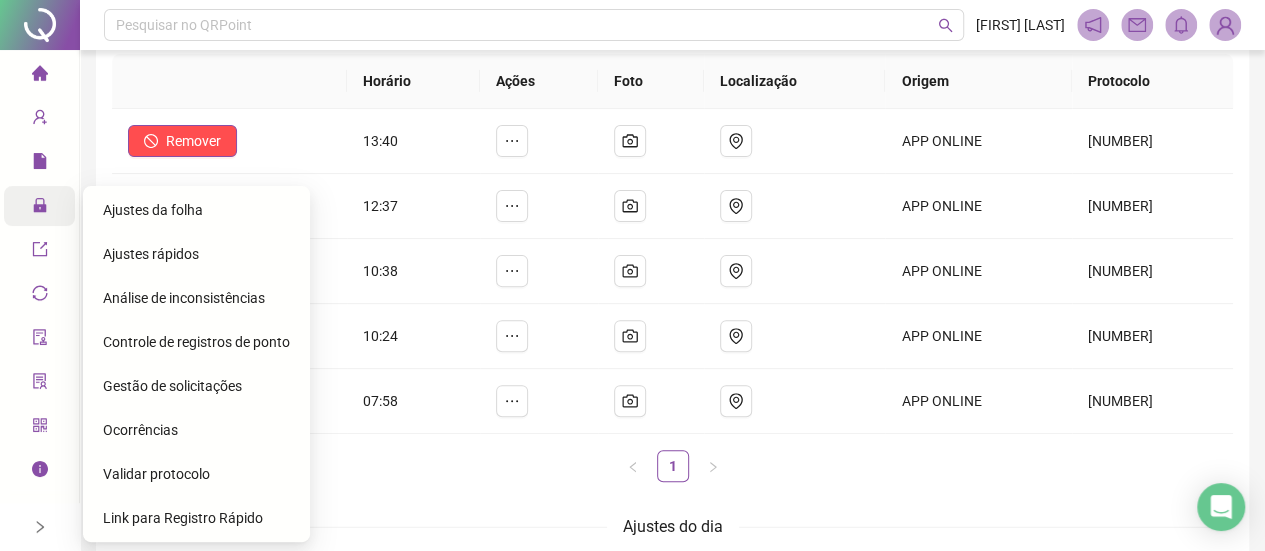 click on "Gestão de solicitações" at bounding box center (172, 386) 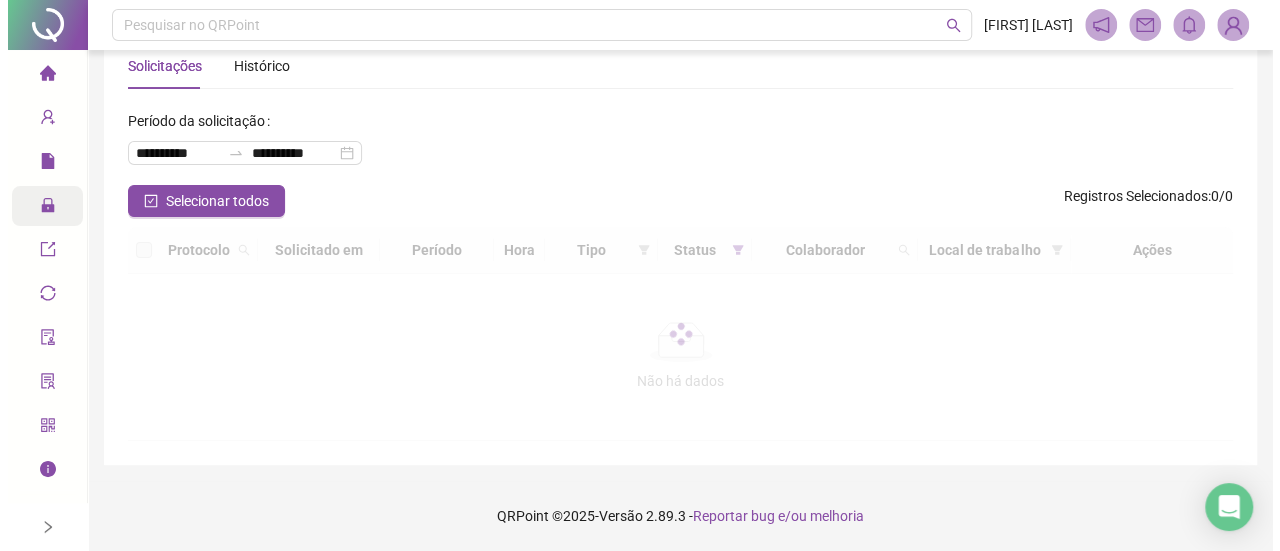 scroll, scrollTop: 61, scrollLeft: 0, axis: vertical 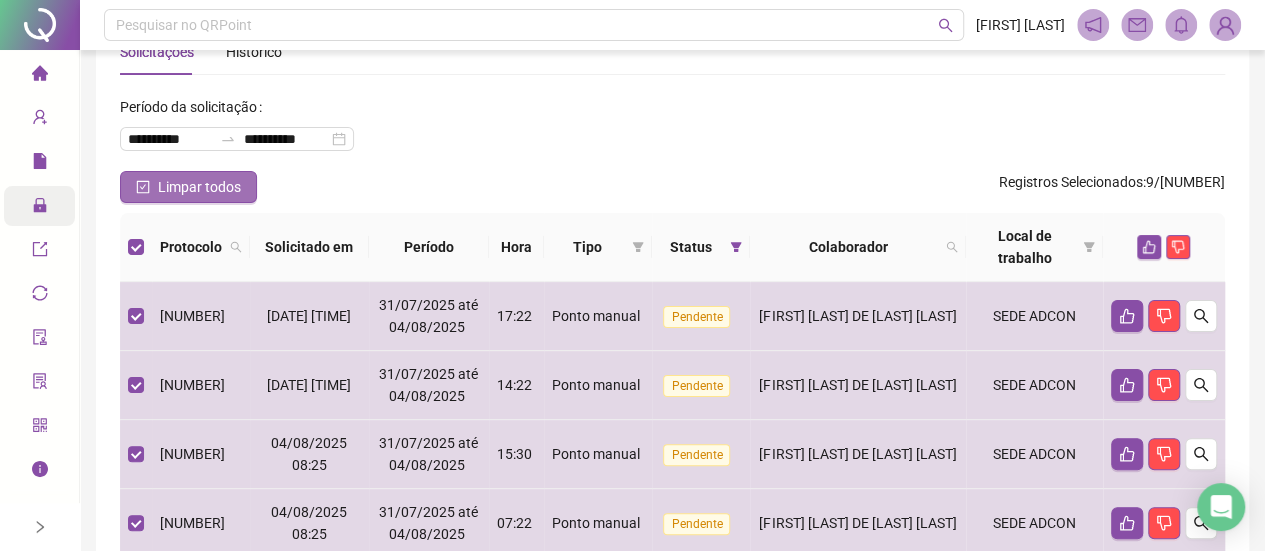 click on "Limpar todos" at bounding box center (199, 187) 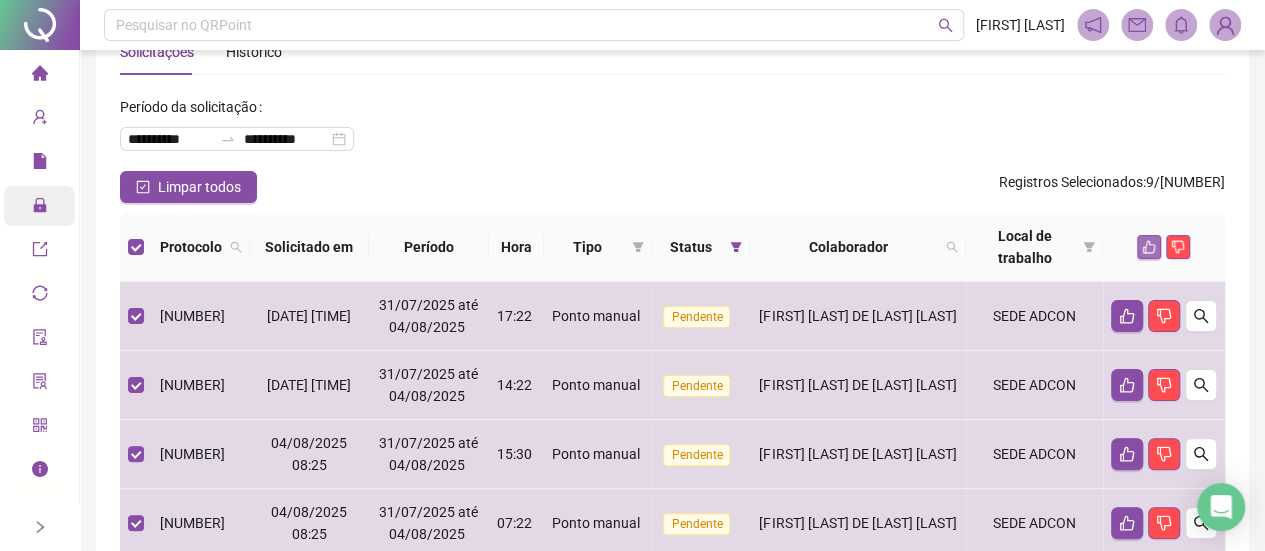 click at bounding box center (1149, 247) 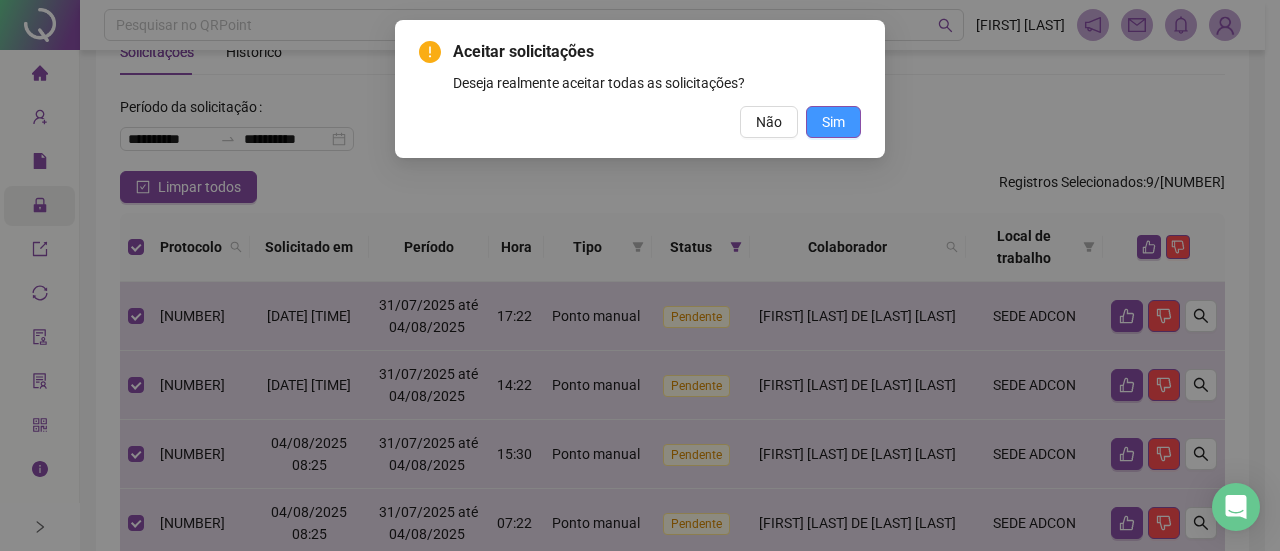 click on "Sim" at bounding box center [833, 122] 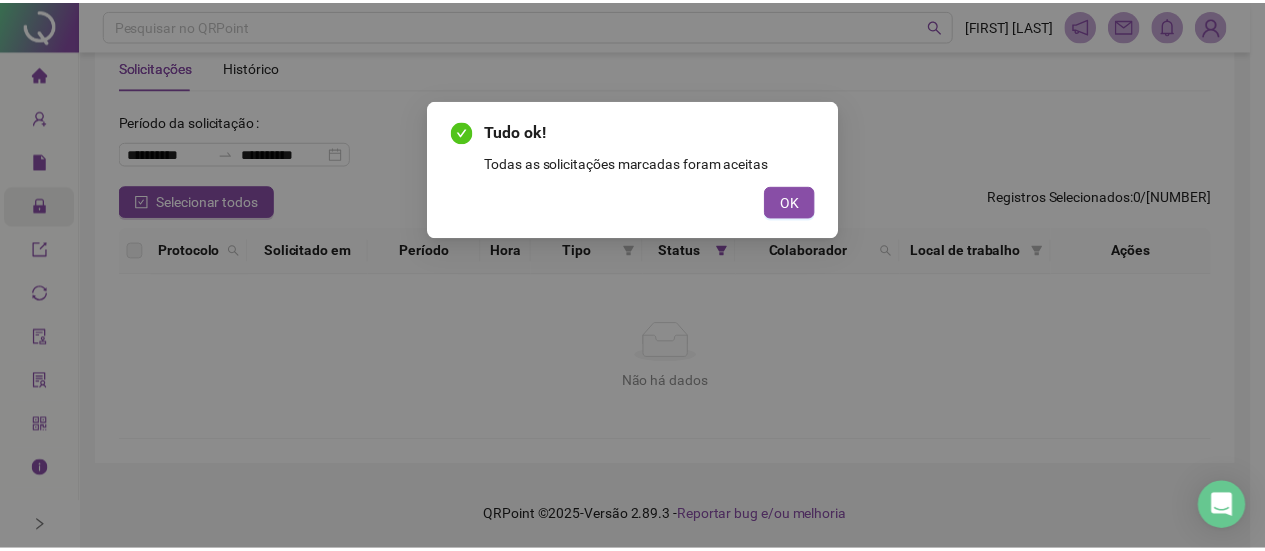 scroll, scrollTop: 46, scrollLeft: 0, axis: vertical 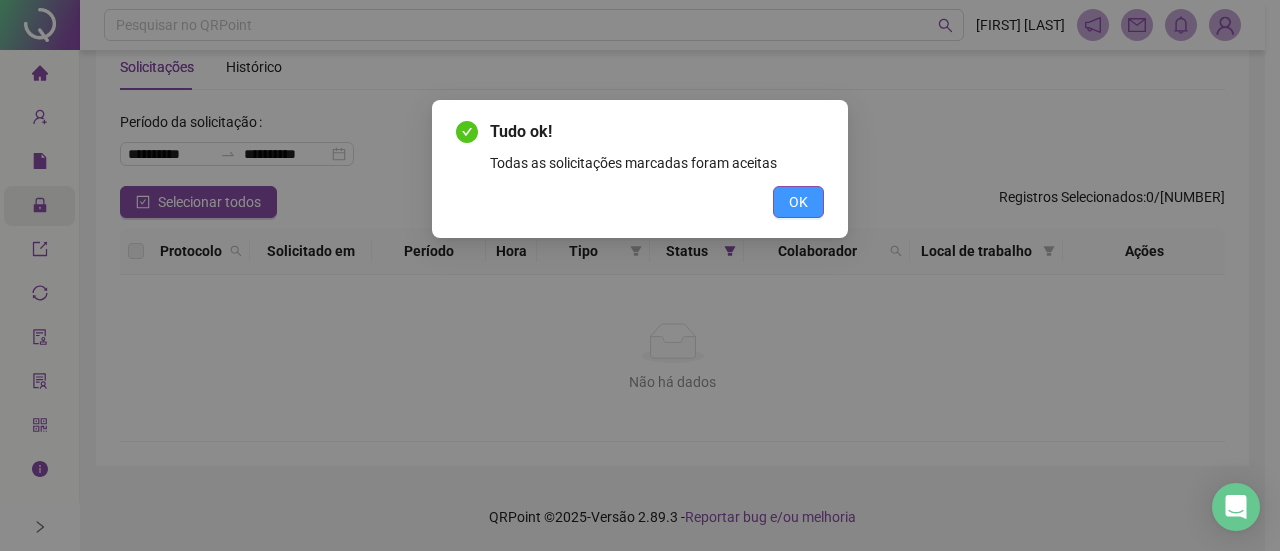 click on "OK" at bounding box center (798, 202) 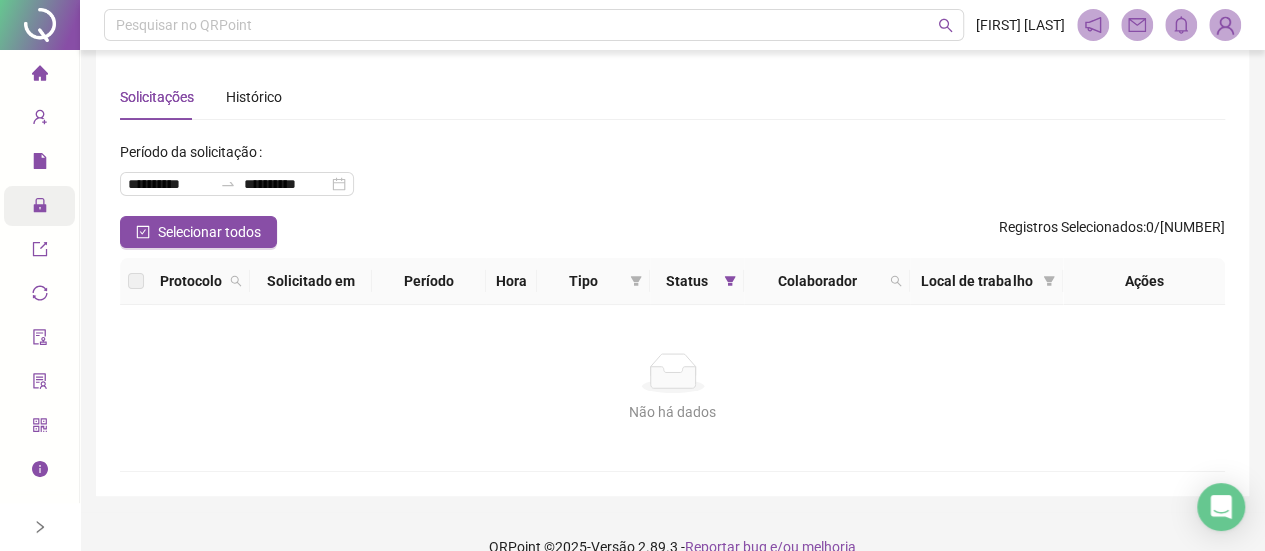 scroll, scrollTop: 0, scrollLeft: 0, axis: both 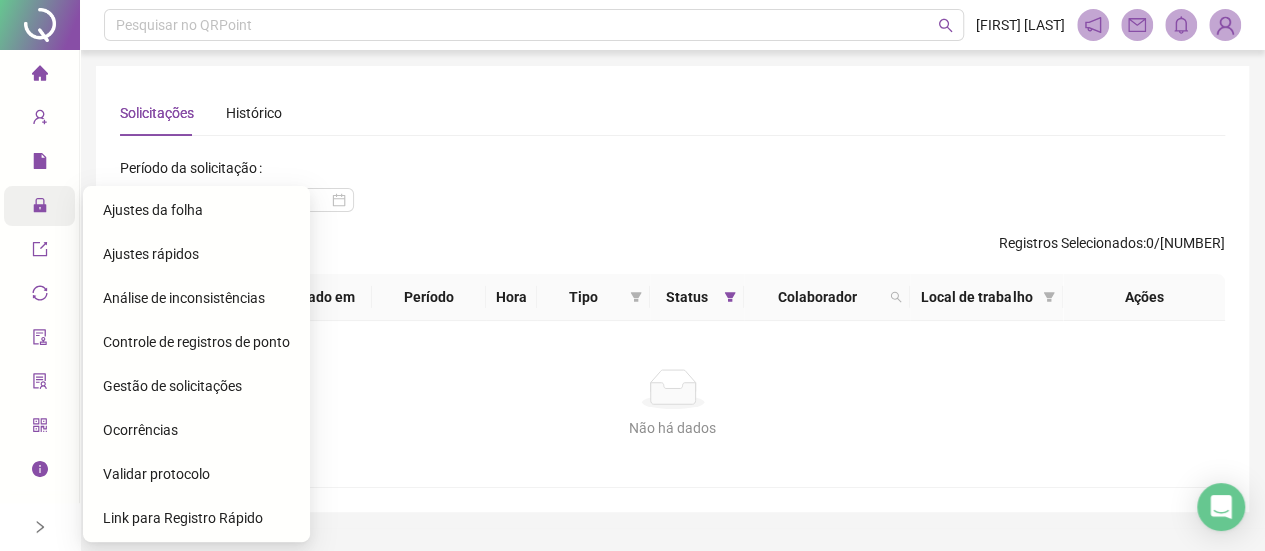 click on "Gestão de solicitações" at bounding box center (172, 386) 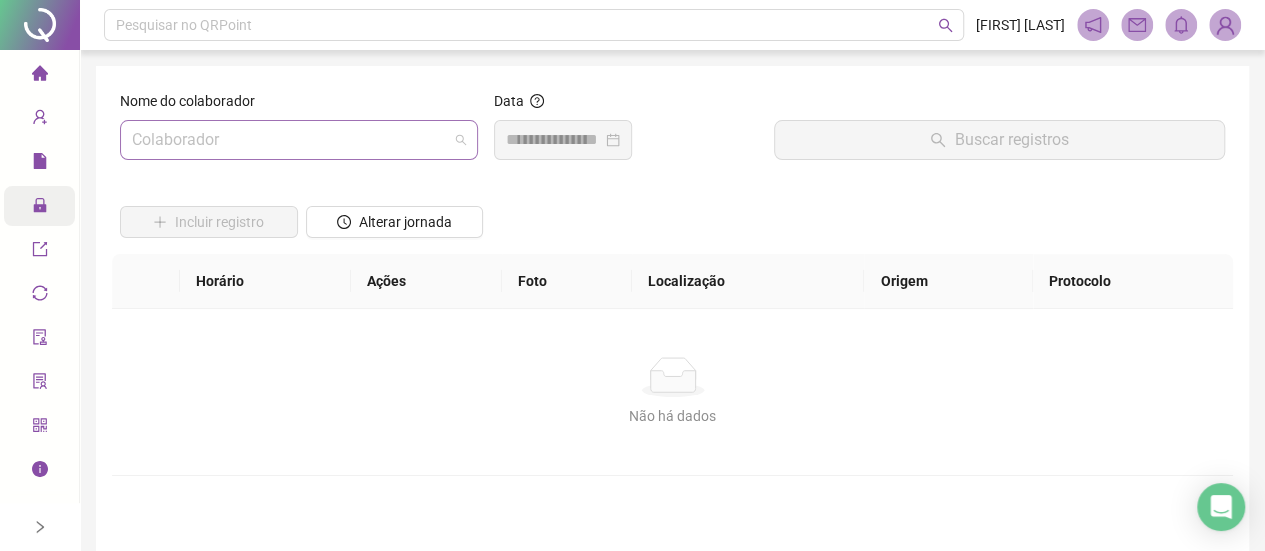 click at bounding box center [290, 140] 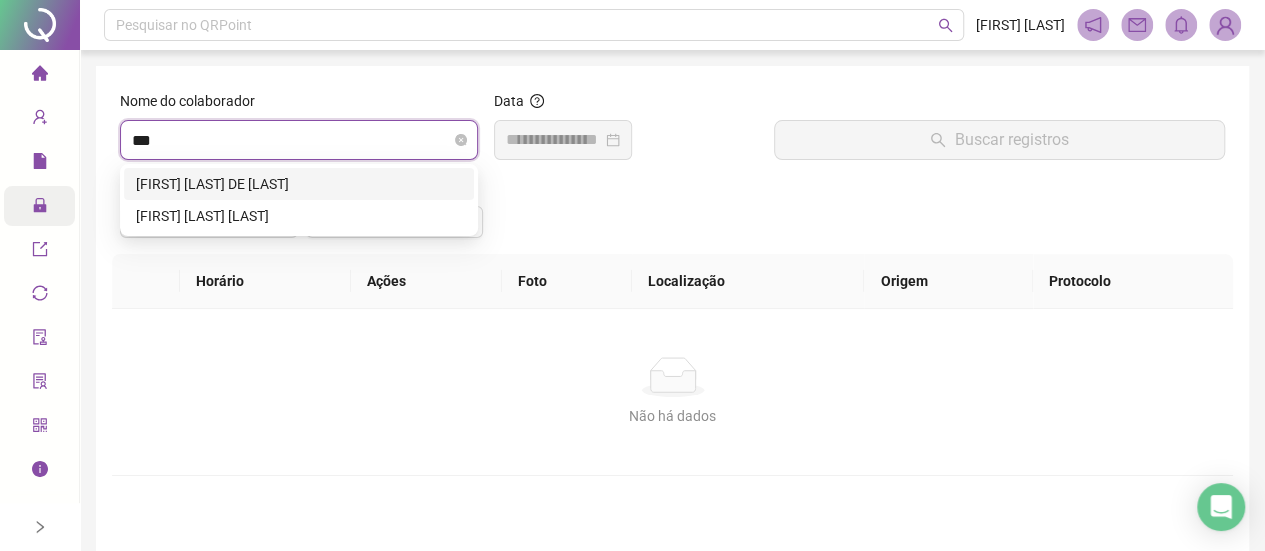 type on "****" 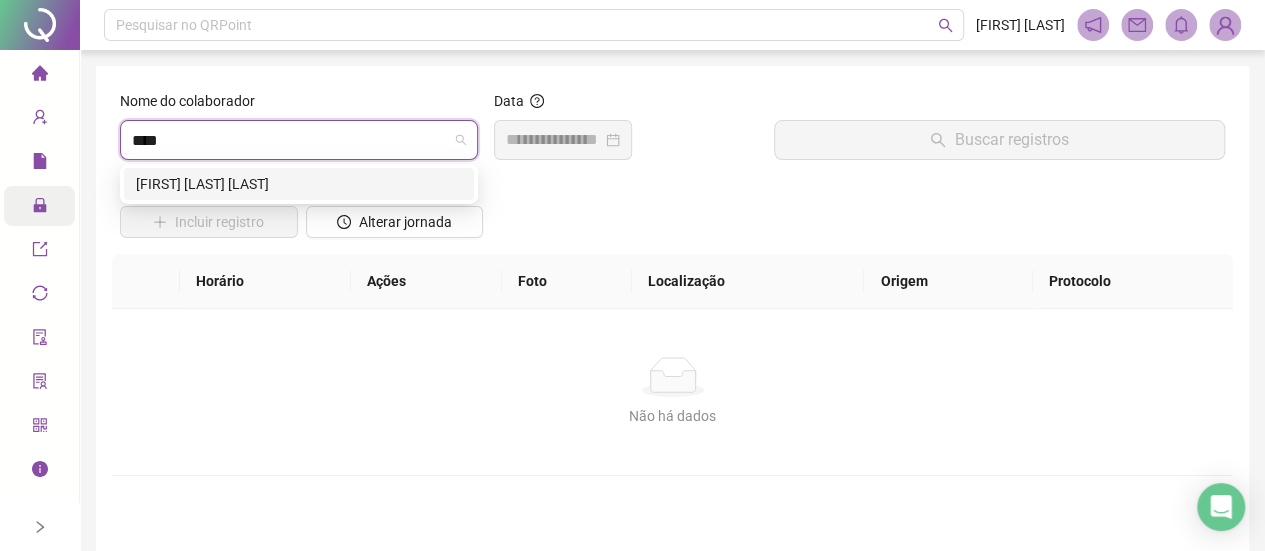 click on "[FIRST] [LAST] [LAST]" at bounding box center (299, 184) 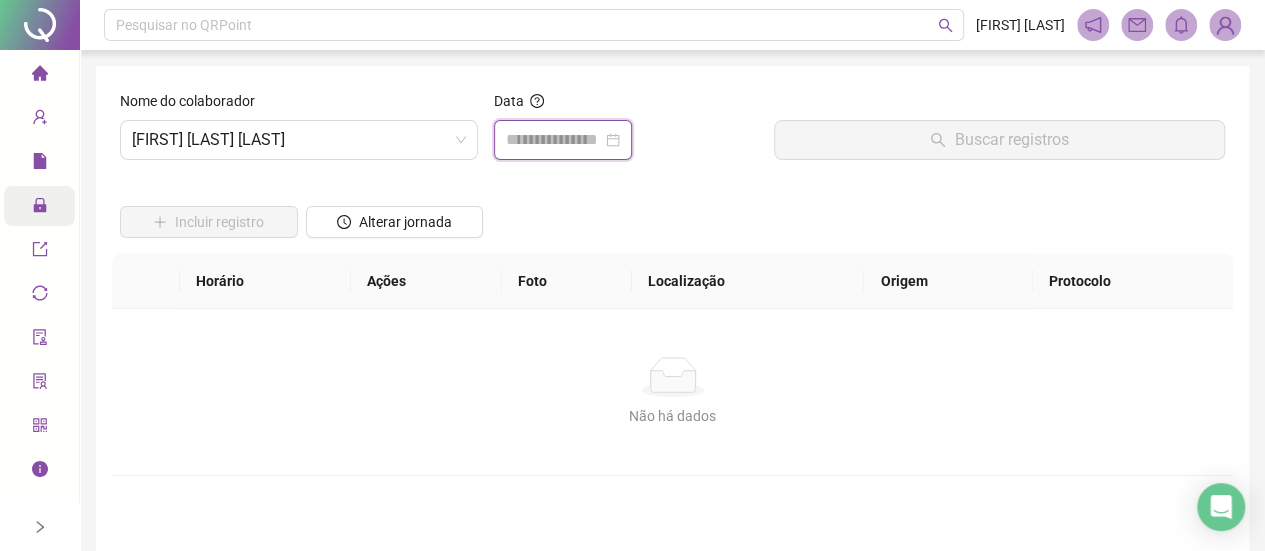 click at bounding box center [554, 140] 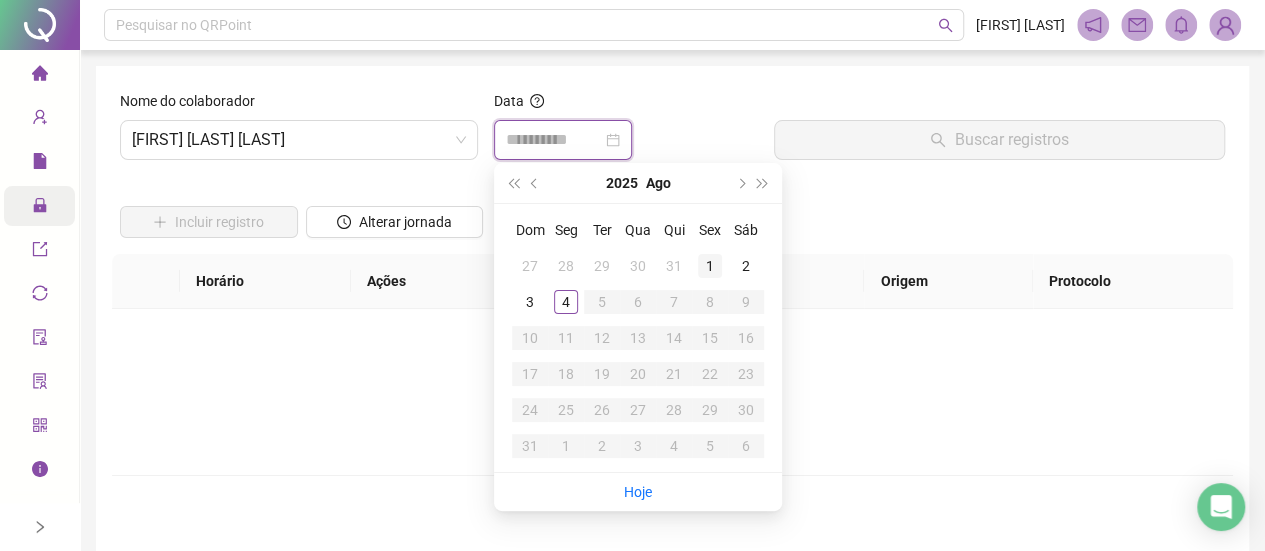 type on "**********" 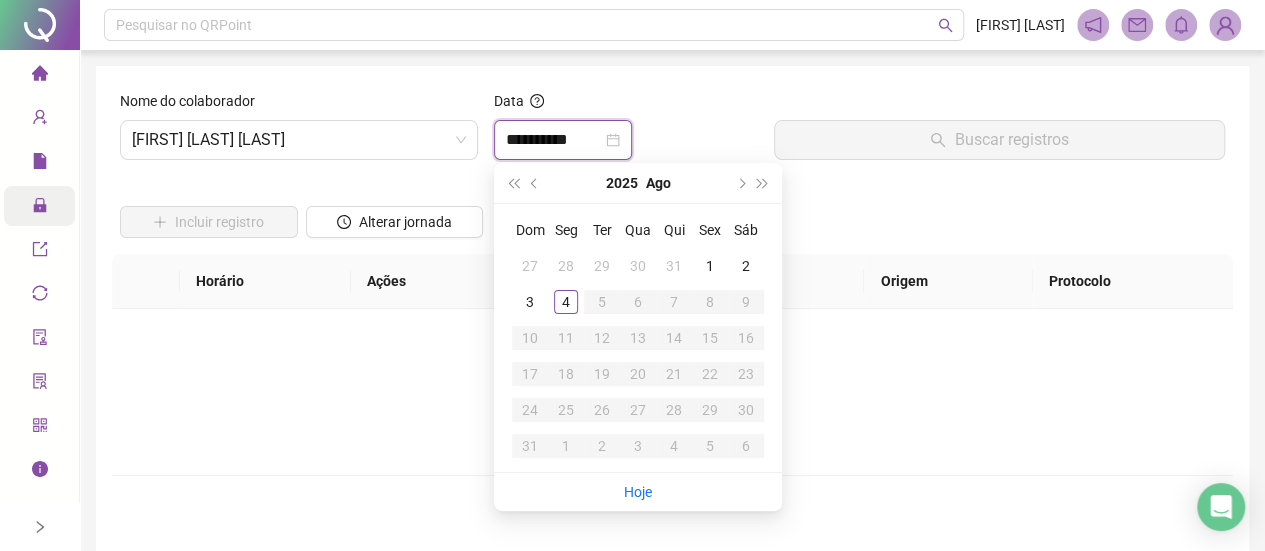 type on "**********" 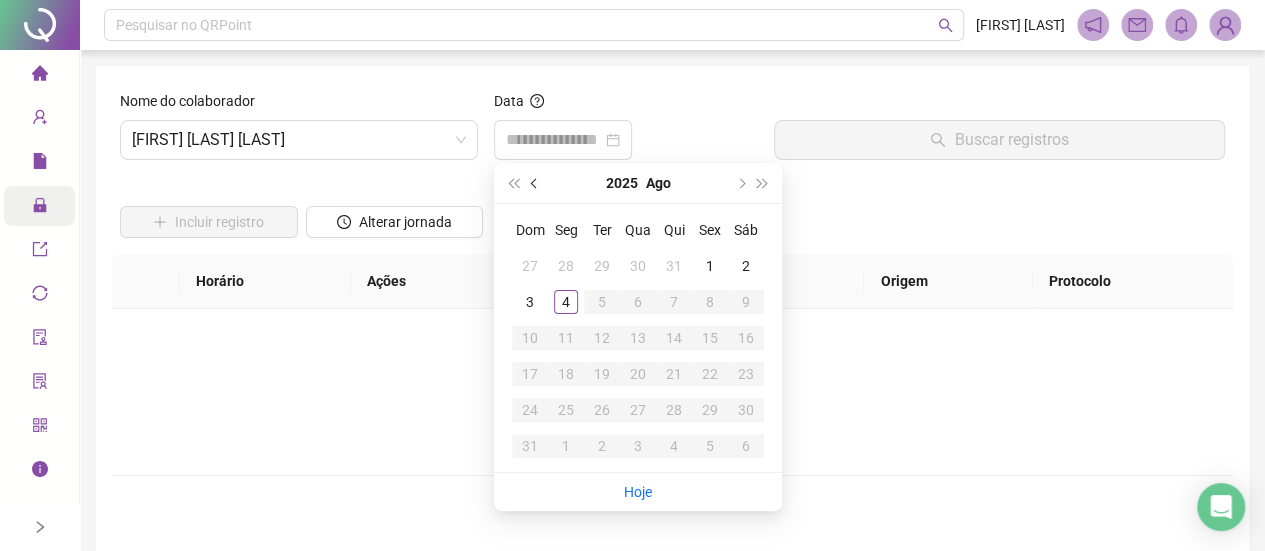 click at bounding box center [535, 183] 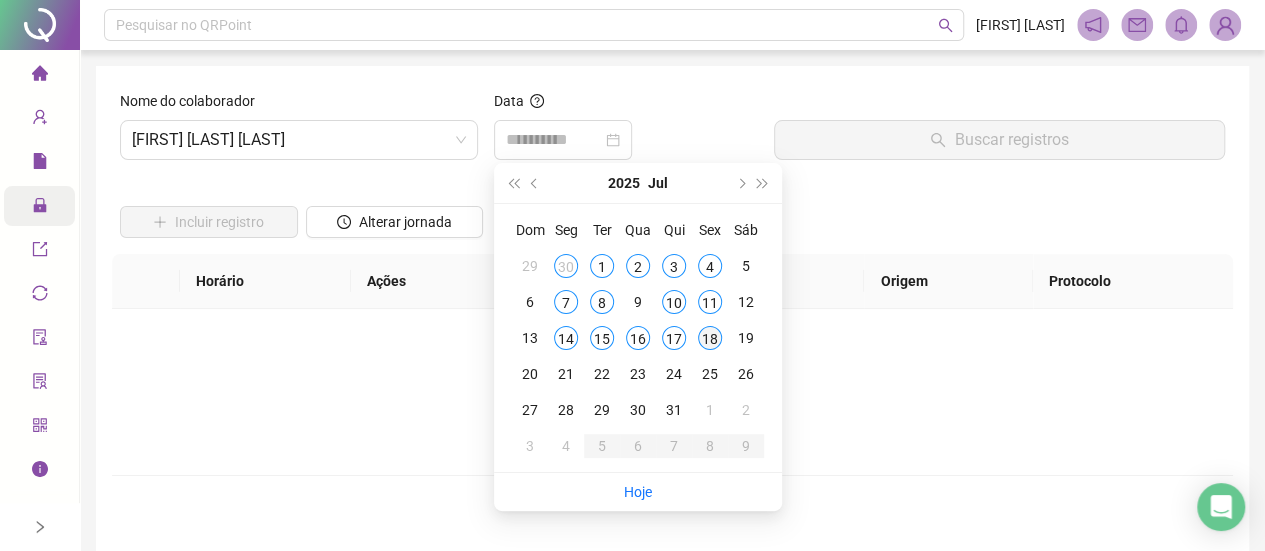 type on "**********" 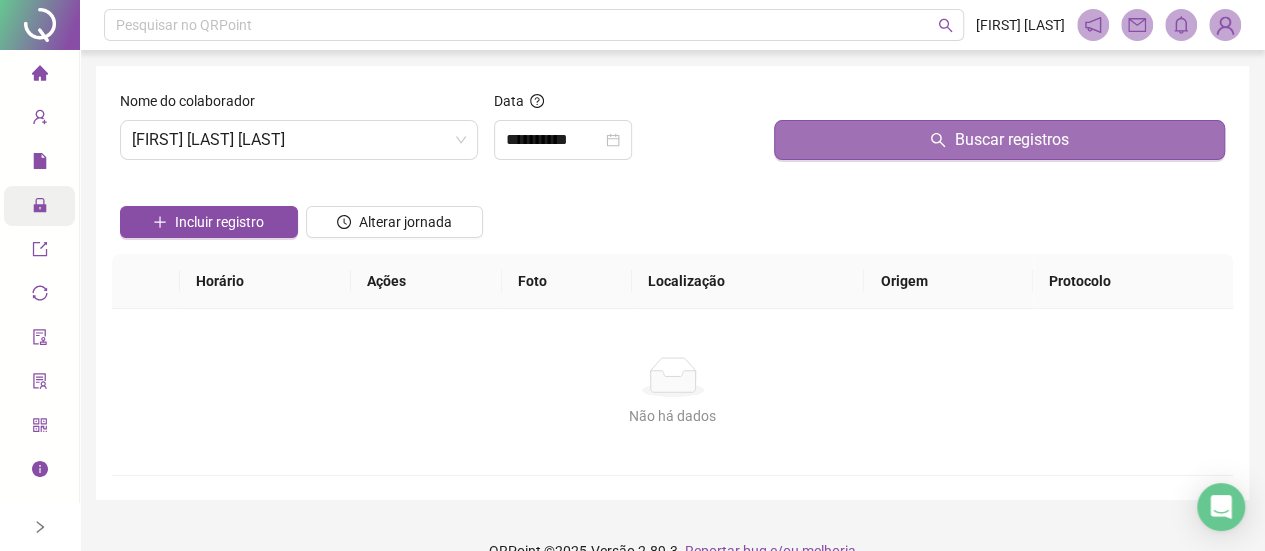 click on "Buscar registros" at bounding box center (999, 140) 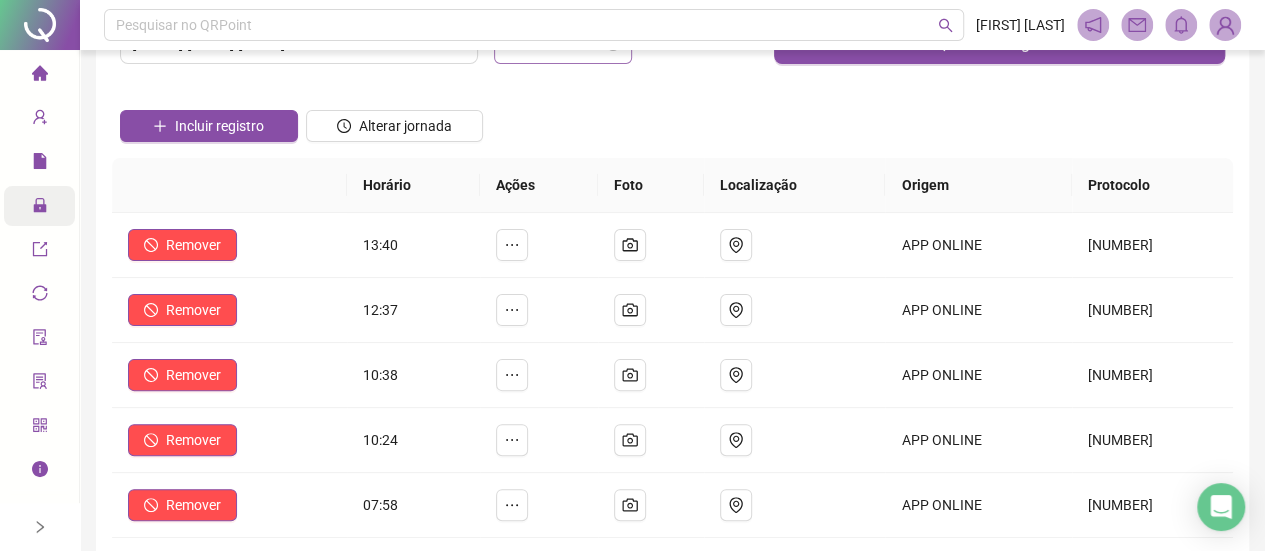 scroll, scrollTop: 100, scrollLeft: 0, axis: vertical 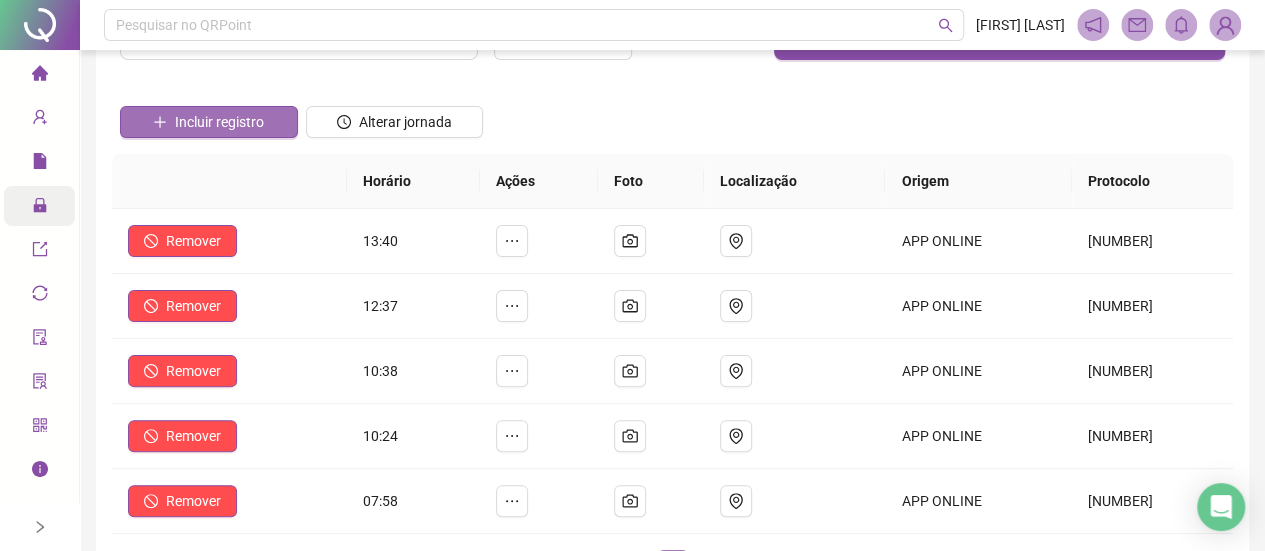 click on "Incluir registro" at bounding box center (219, 122) 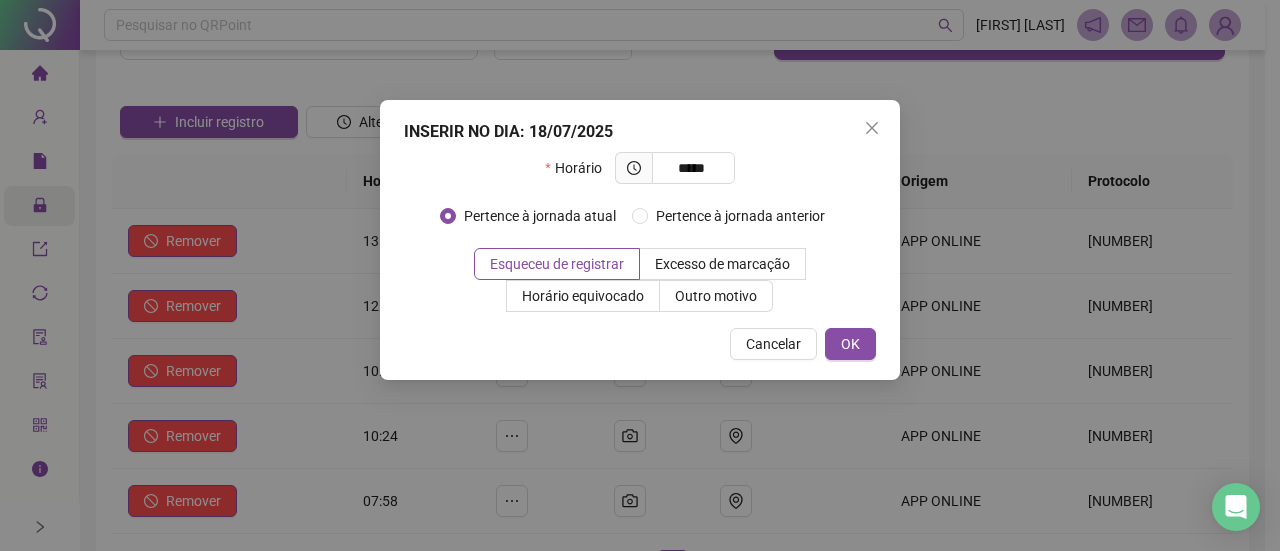 type on "*****" 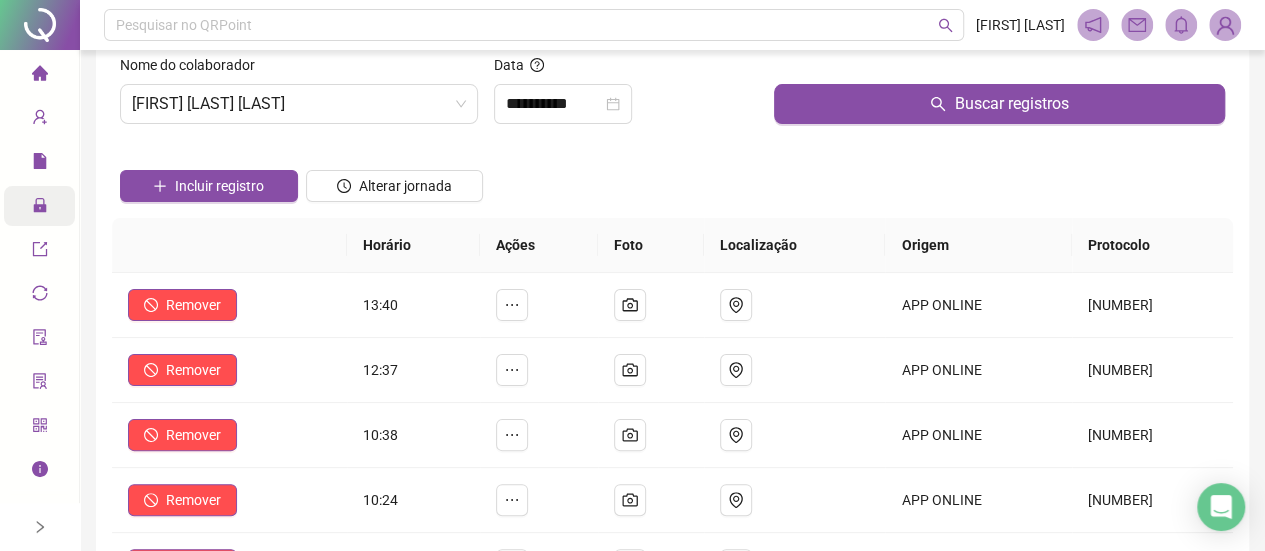 scroll, scrollTop: 0, scrollLeft: 0, axis: both 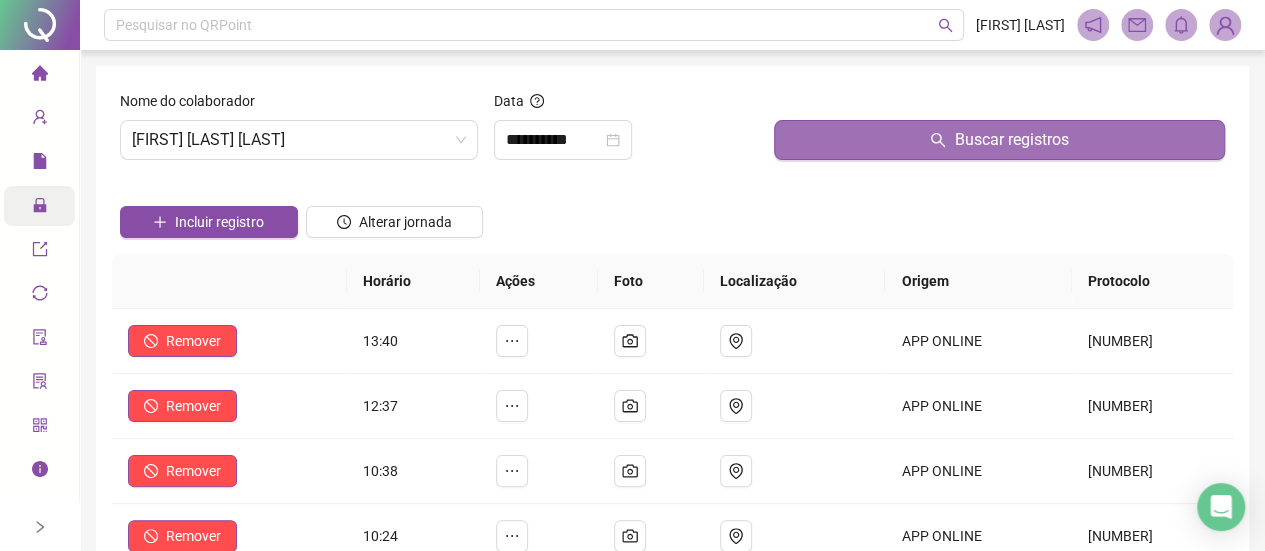 click 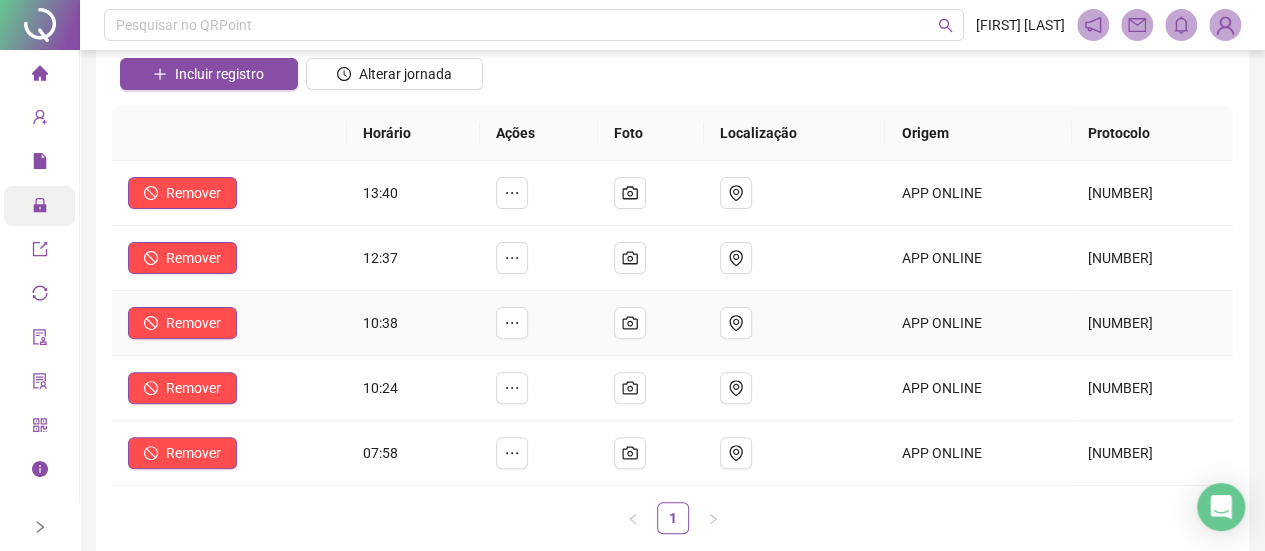scroll, scrollTop: 0, scrollLeft: 0, axis: both 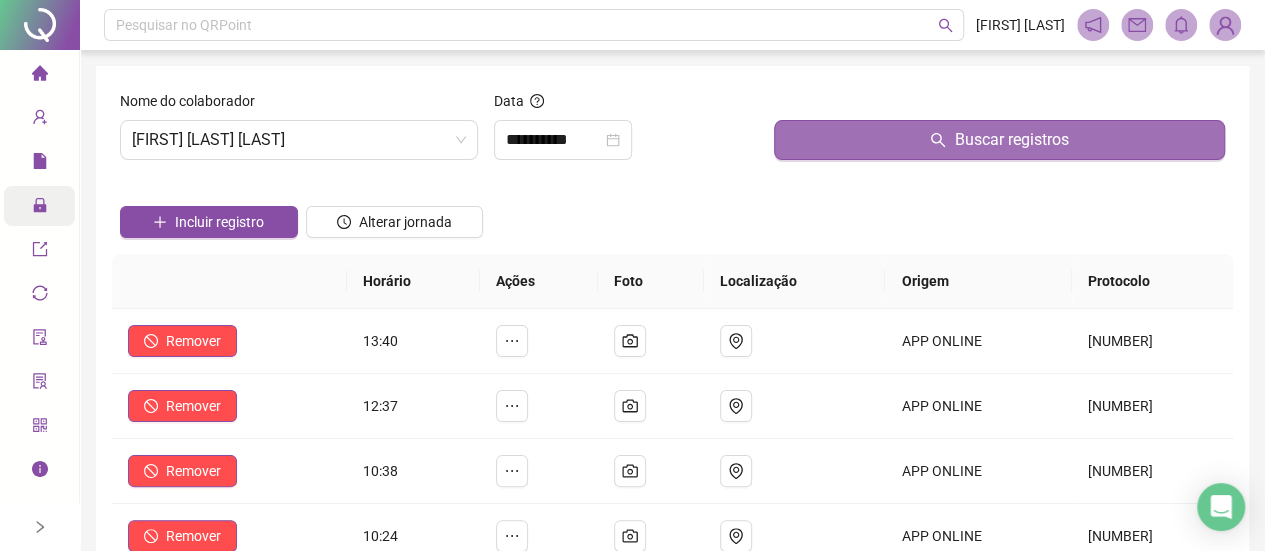 click at bounding box center [209, 191] 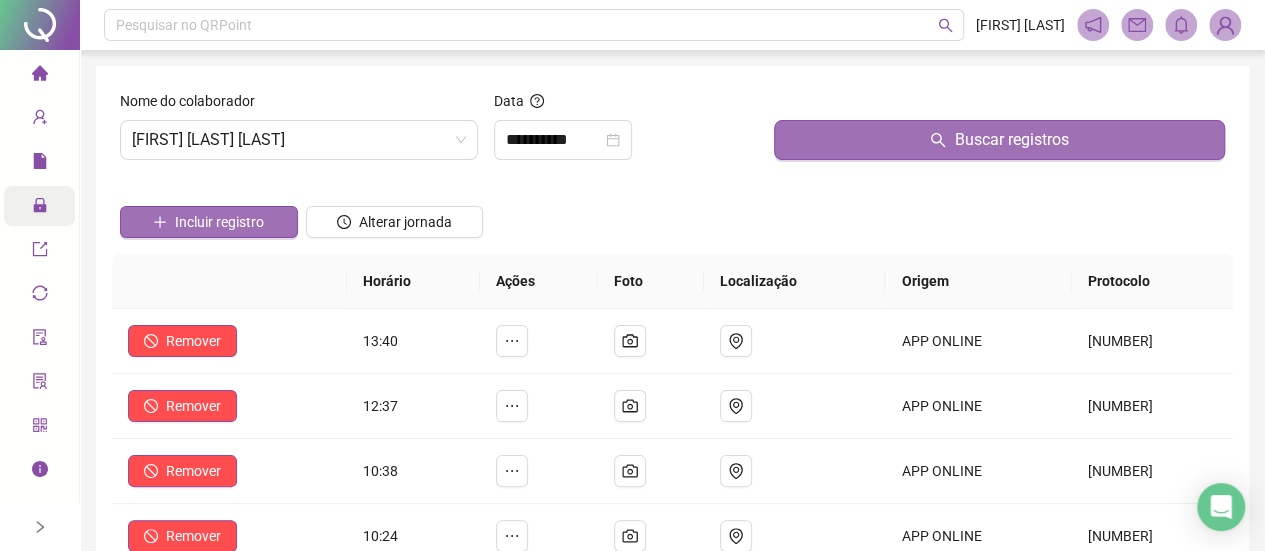 click on "Incluir registro" at bounding box center [219, 222] 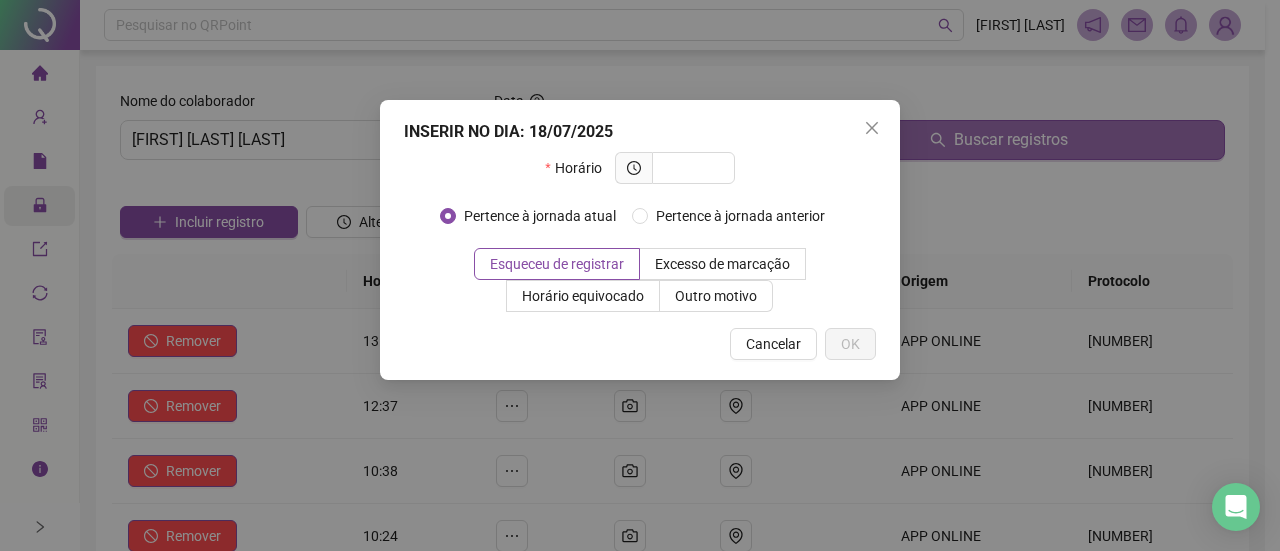 drag, startPoint x: 1173, startPoint y: 312, endPoint x: 1136, endPoint y: 290, distance: 43.046486 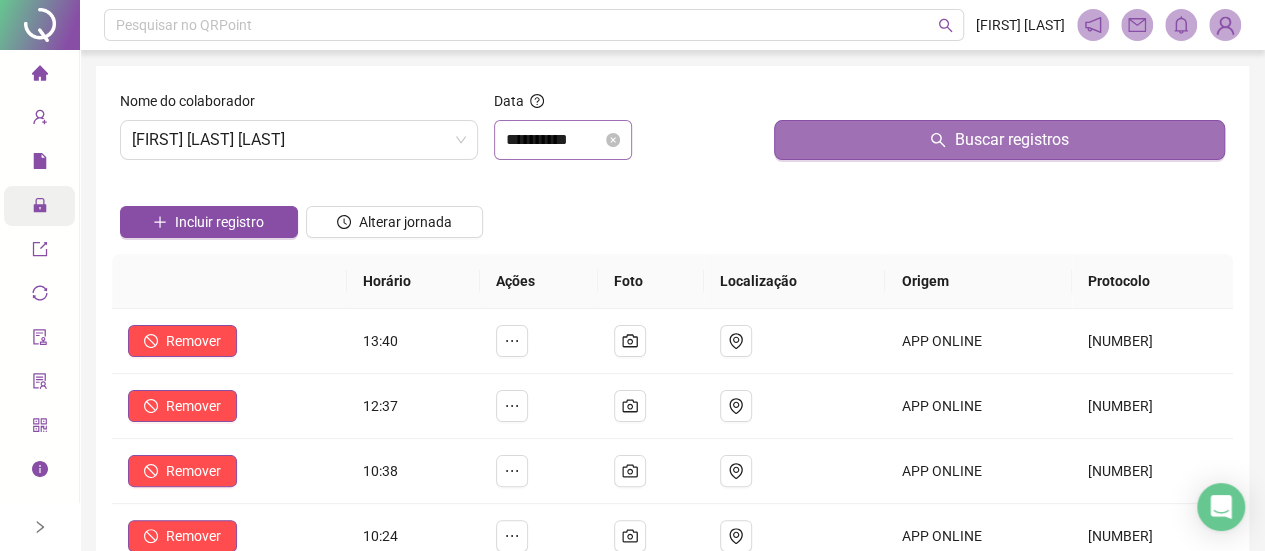 click on "**********" at bounding box center [626, 133] 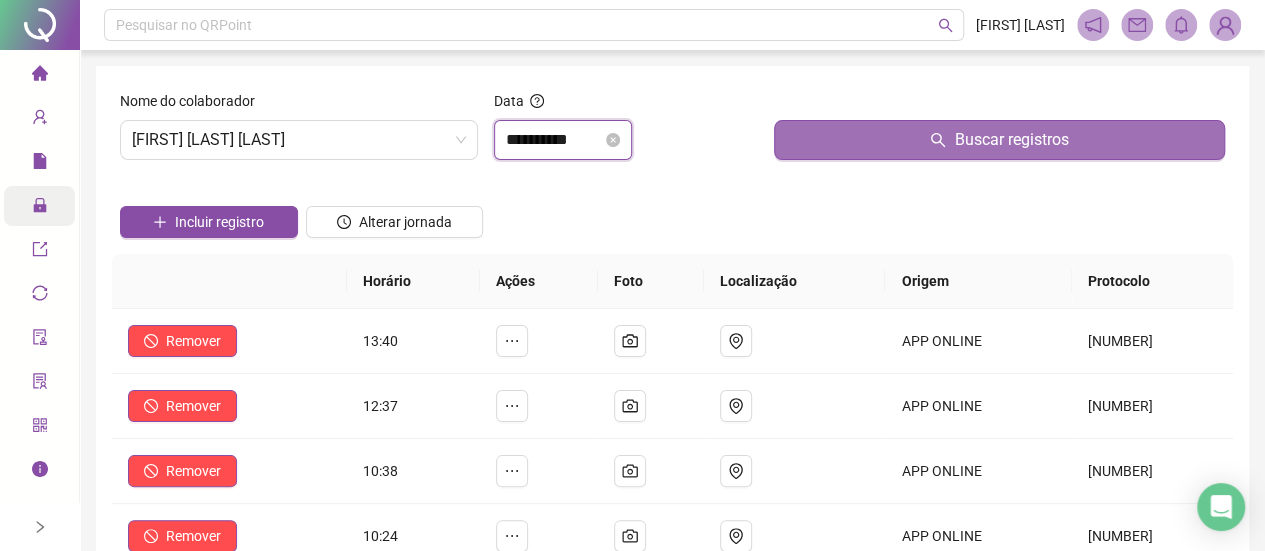 click on "**********" at bounding box center (554, 140) 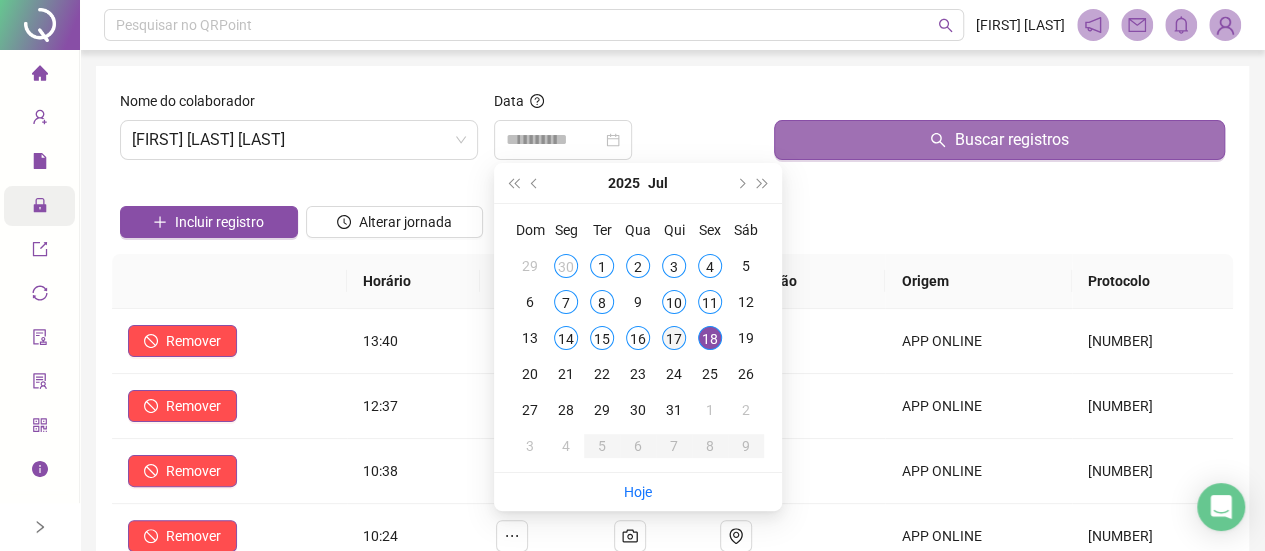 click on "17" at bounding box center (674, 338) 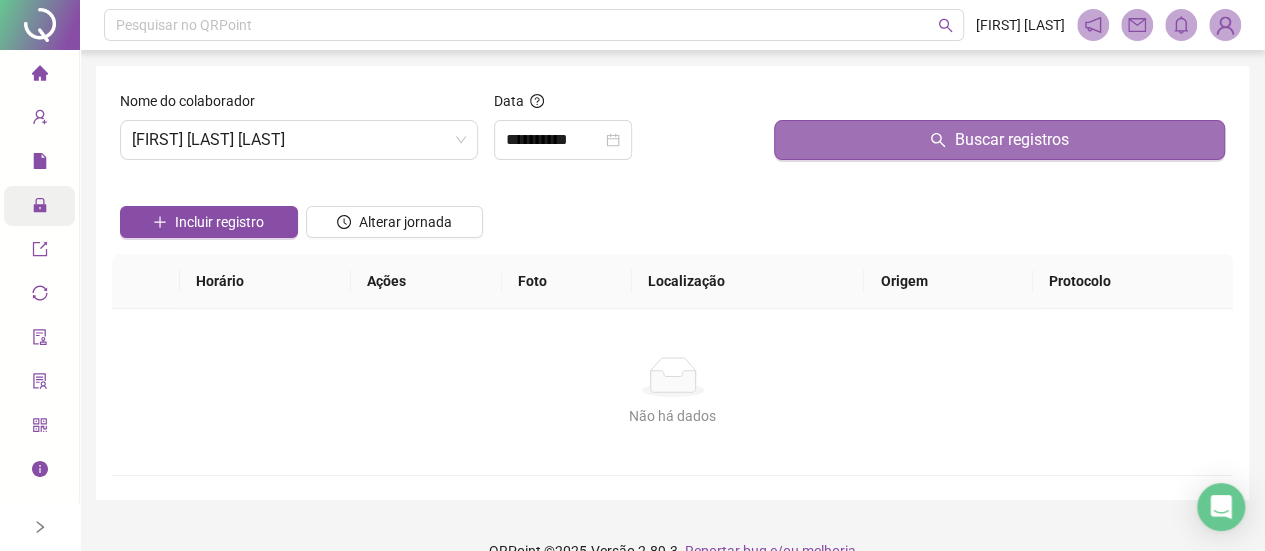 click on "Buscar registros" at bounding box center [999, 133] 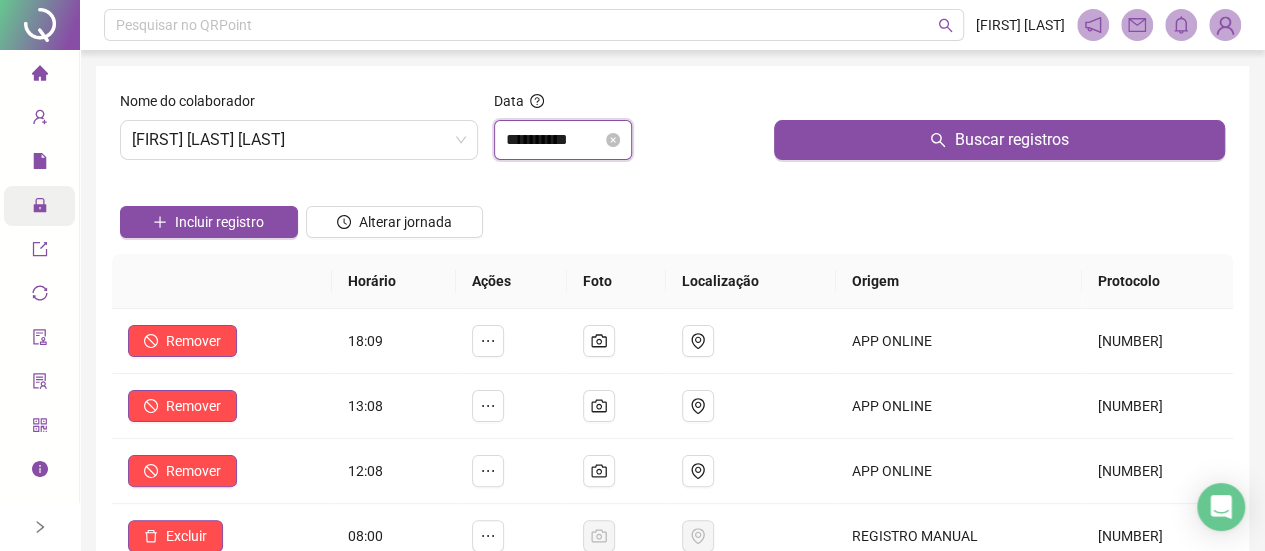 click on "**********" at bounding box center [554, 140] 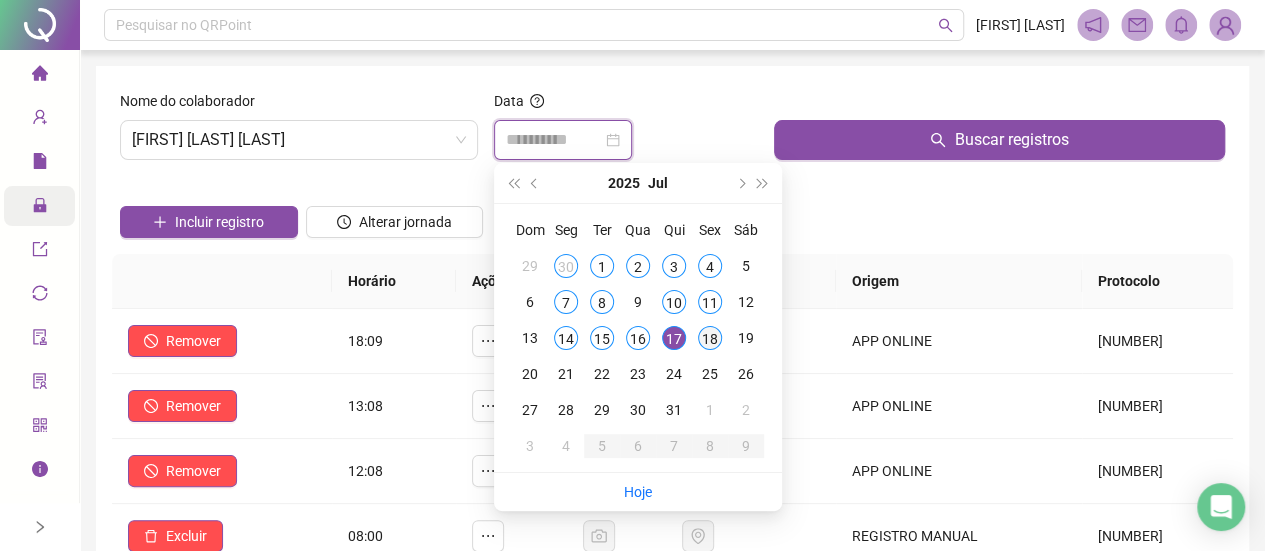 type on "**********" 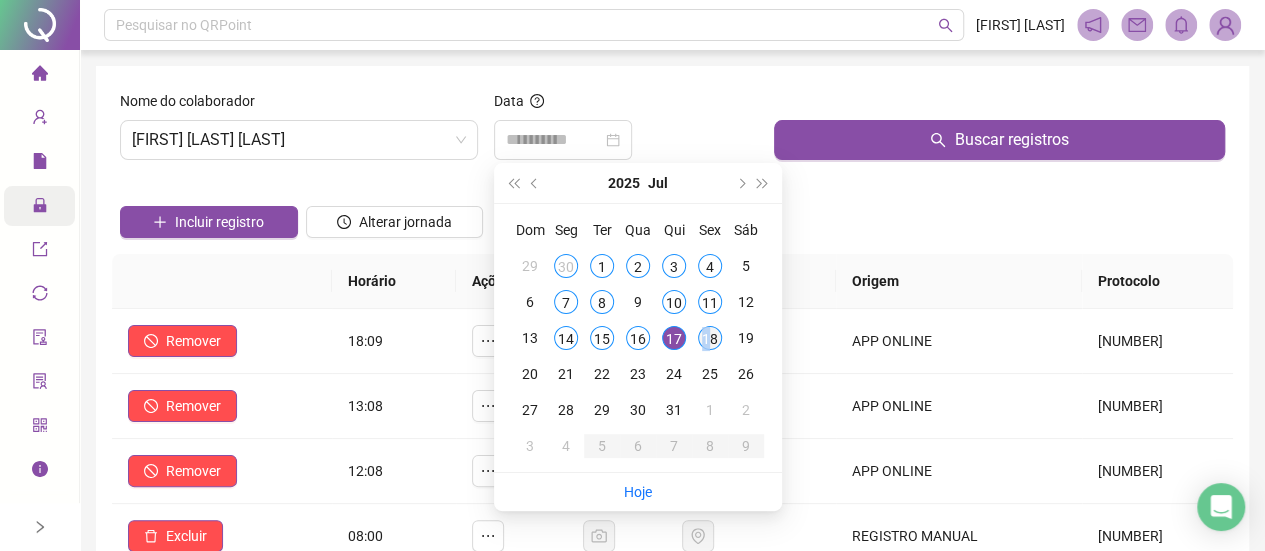 click on "18" at bounding box center (710, 338) 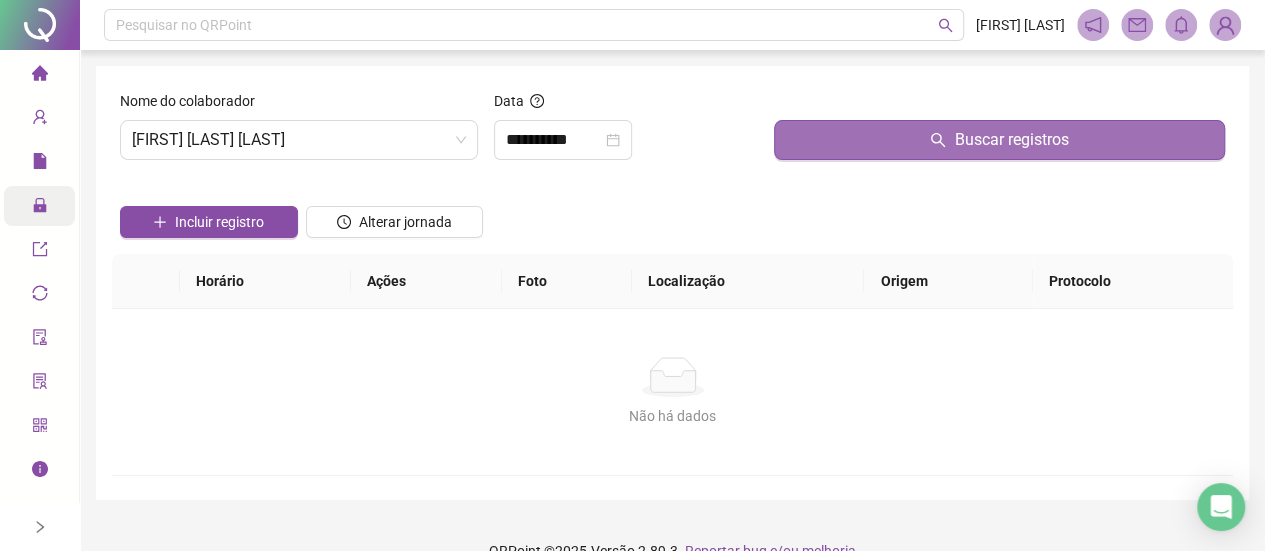 click on "Buscar registros" at bounding box center [999, 140] 